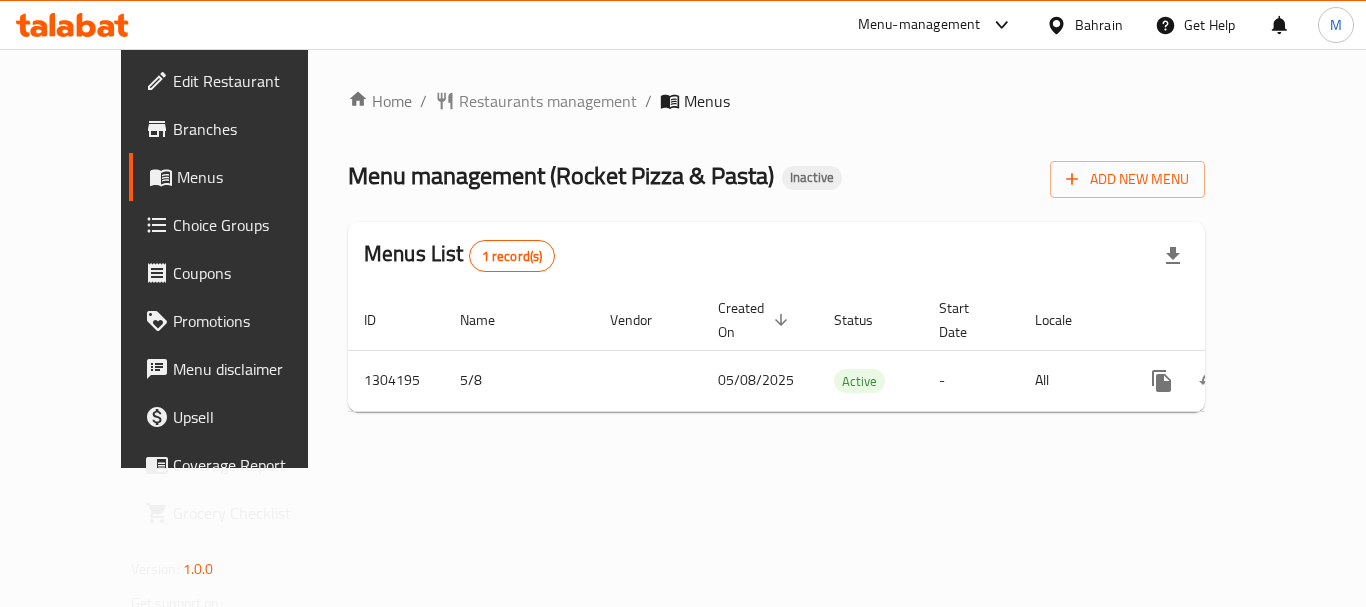 scroll, scrollTop: 0, scrollLeft: 0, axis: both 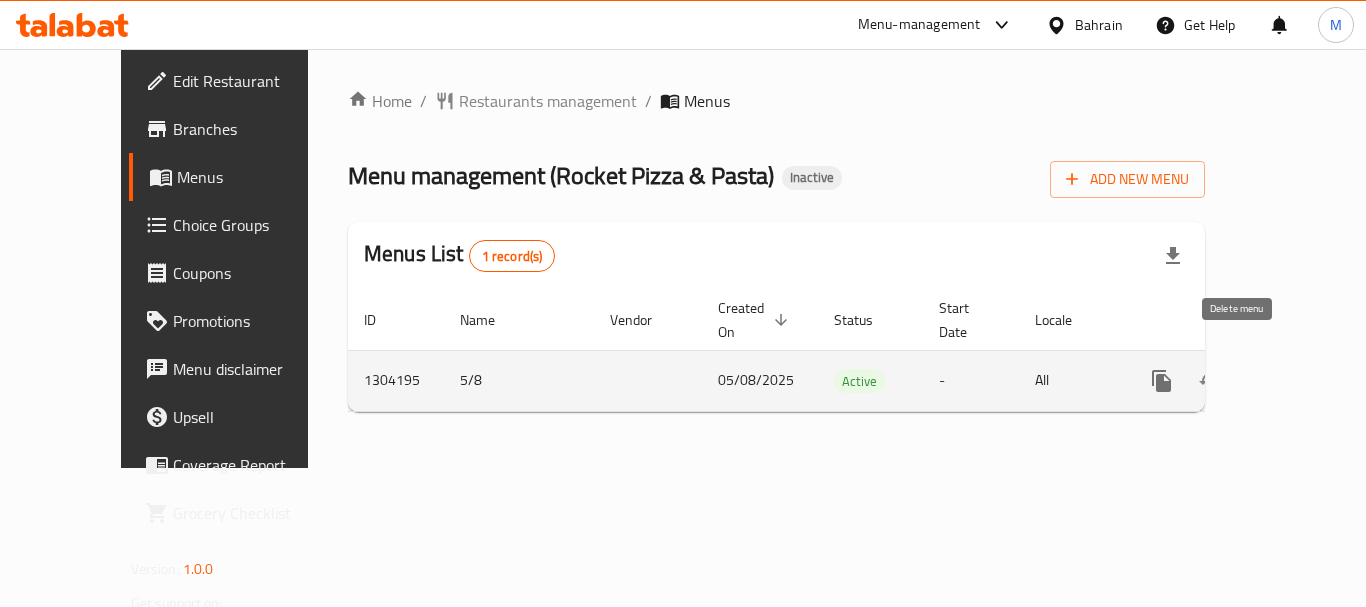 click at bounding box center [1258, 381] 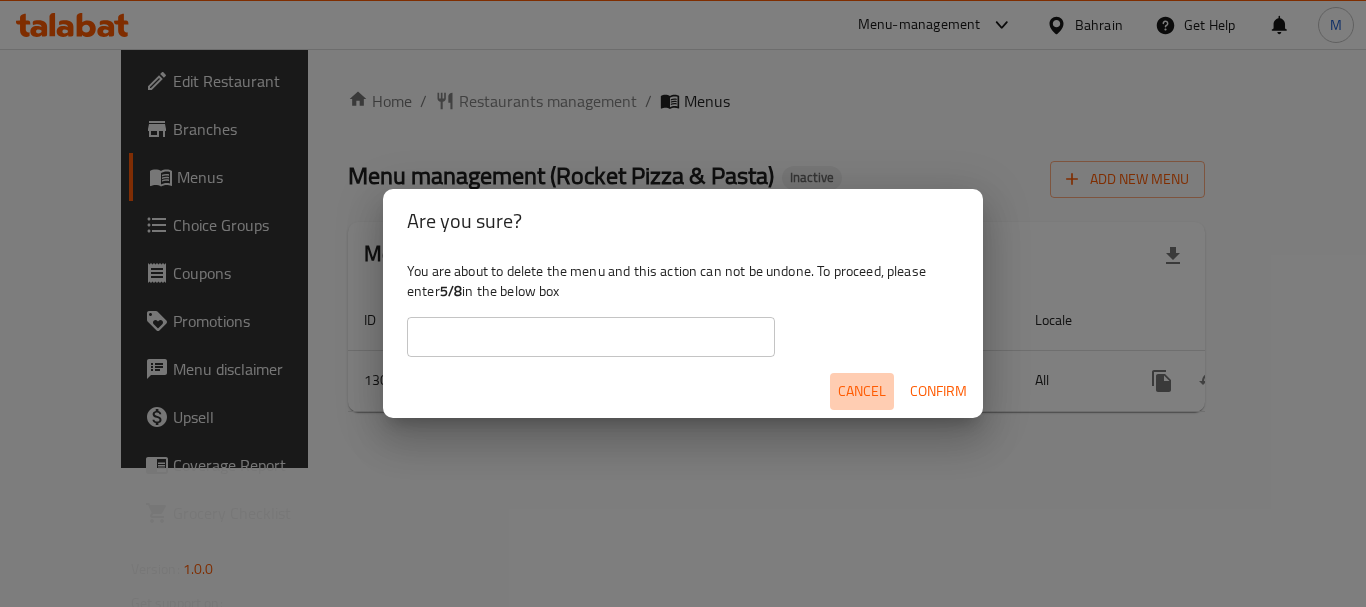 click on "Cancel" at bounding box center [862, 391] 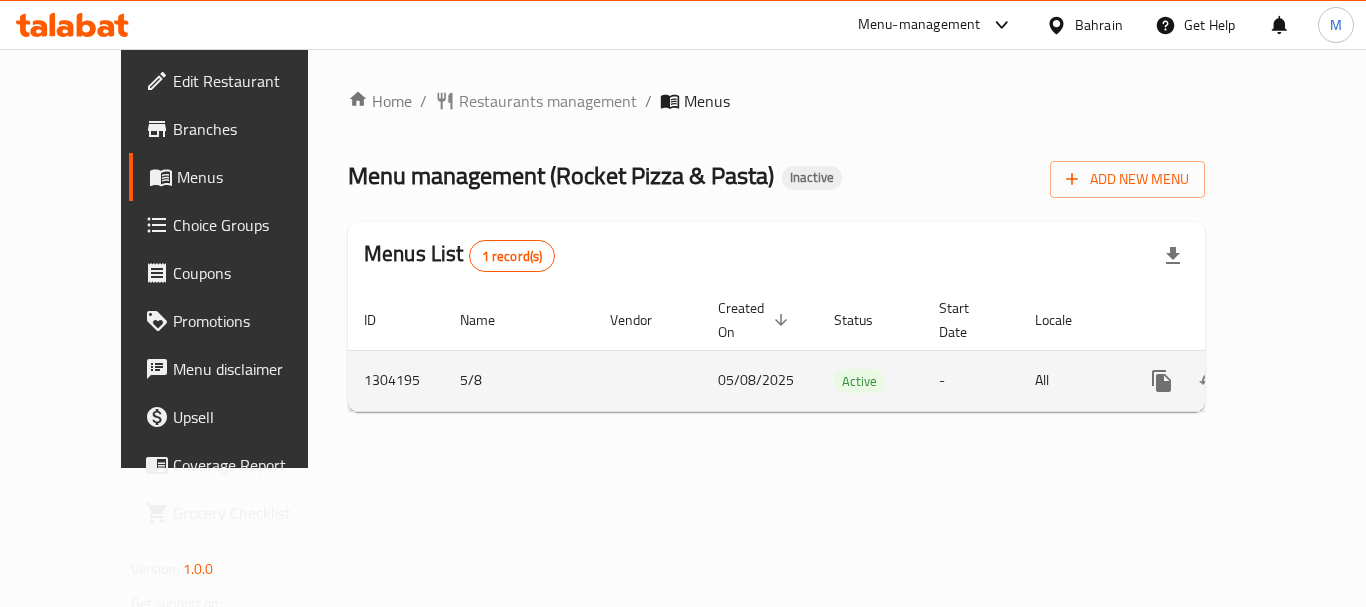 click 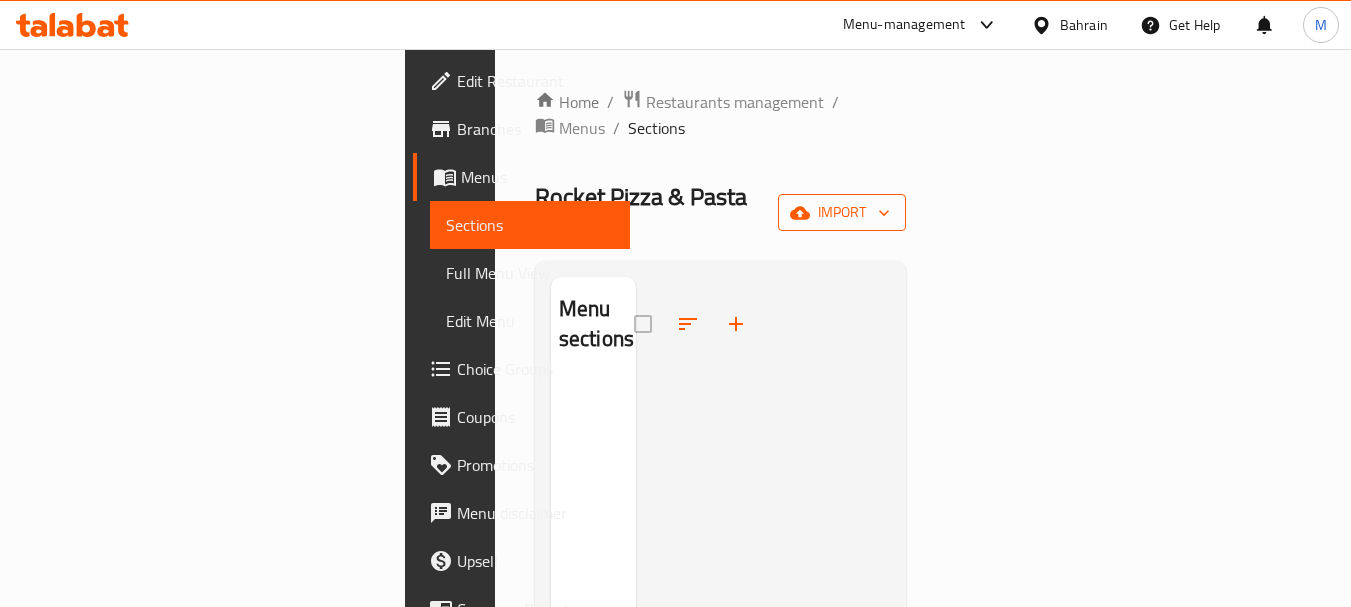 click 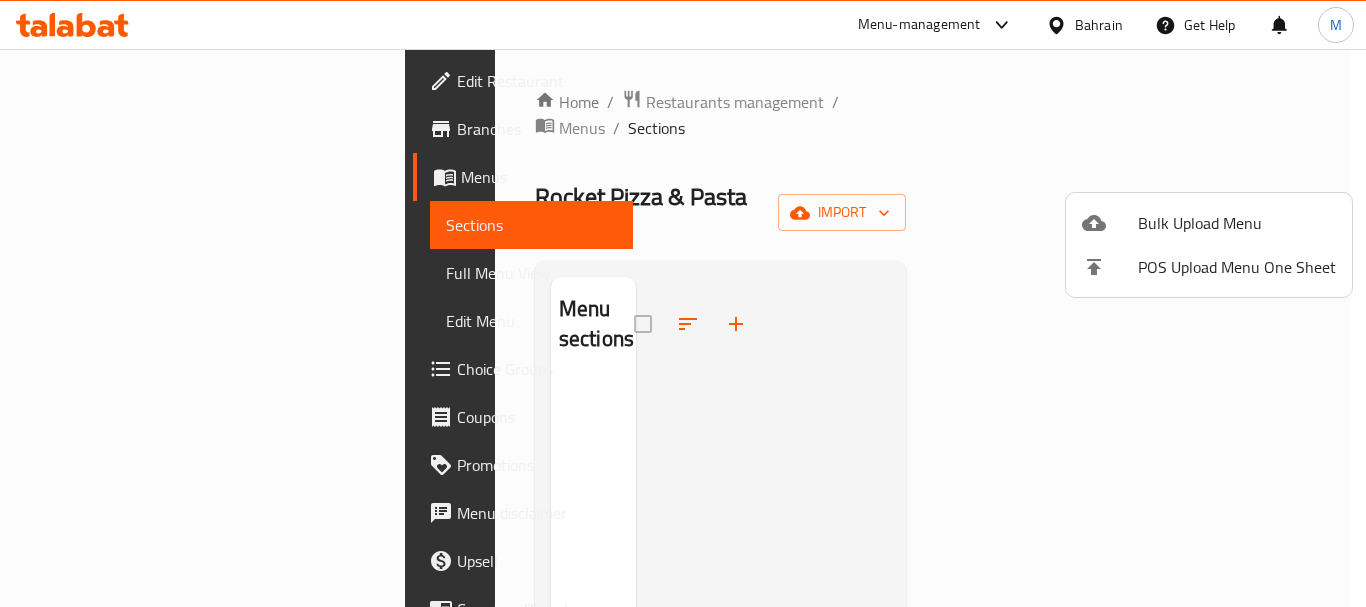 click at bounding box center [683, 303] 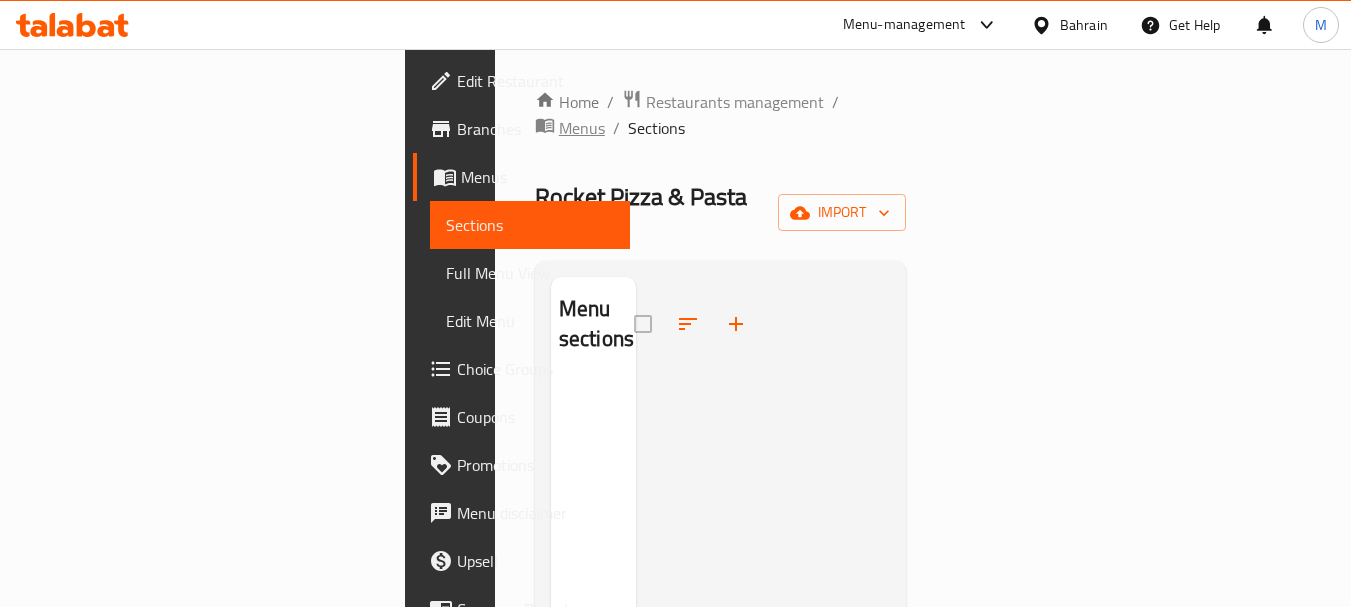 click on "Menus" at bounding box center [582, 128] 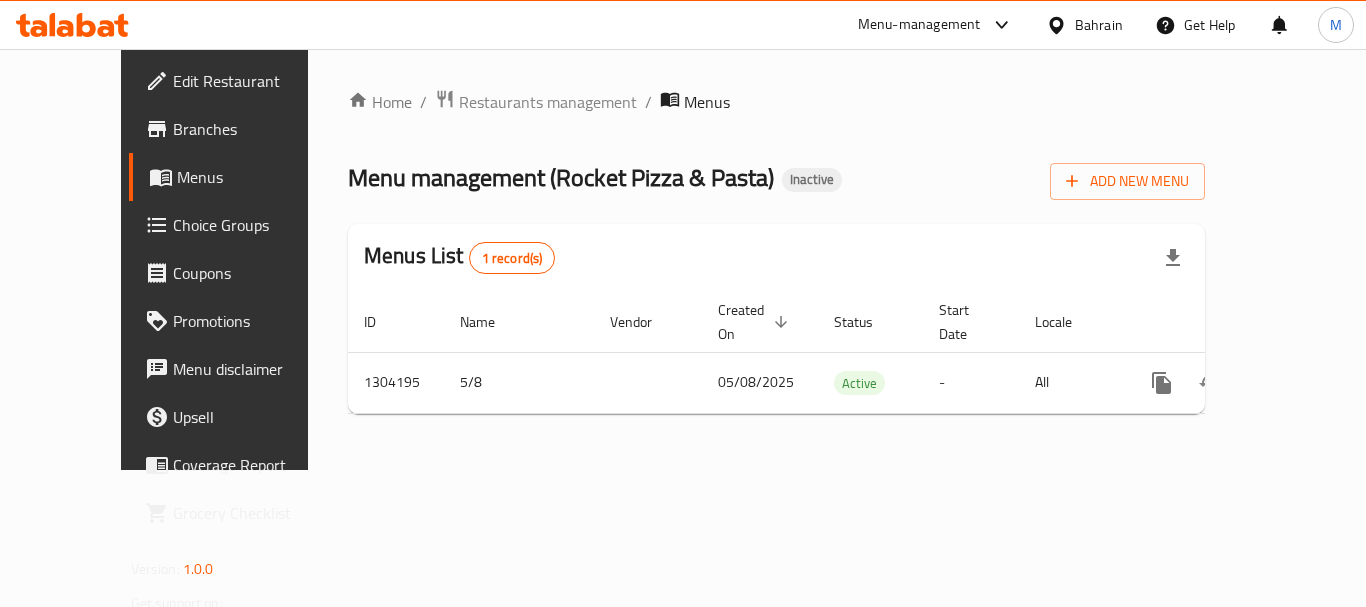 click on "Branches" at bounding box center [253, 129] 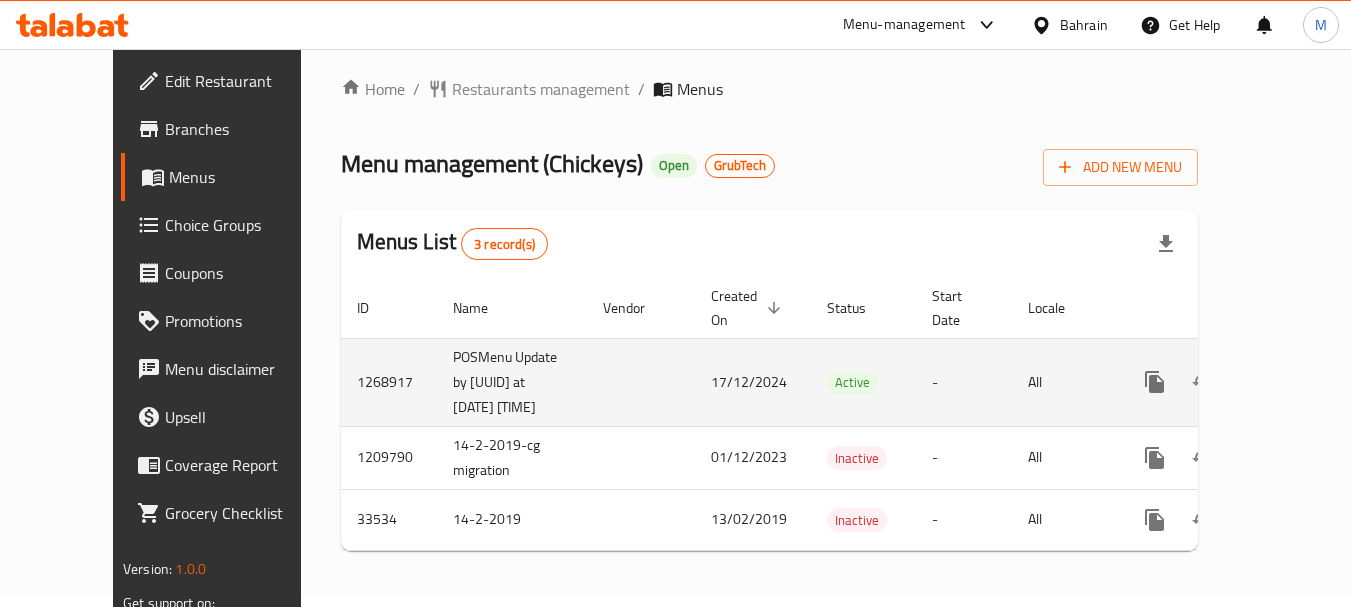 scroll, scrollTop: 89, scrollLeft: 0, axis: vertical 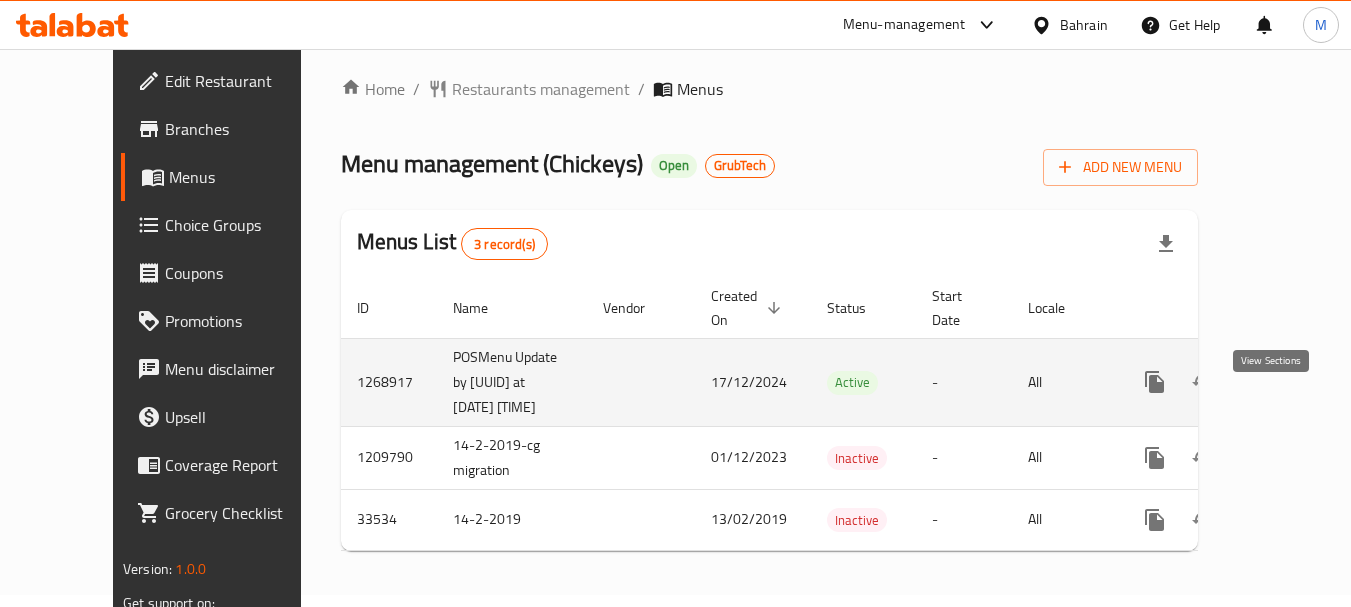 click at bounding box center [1299, 382] 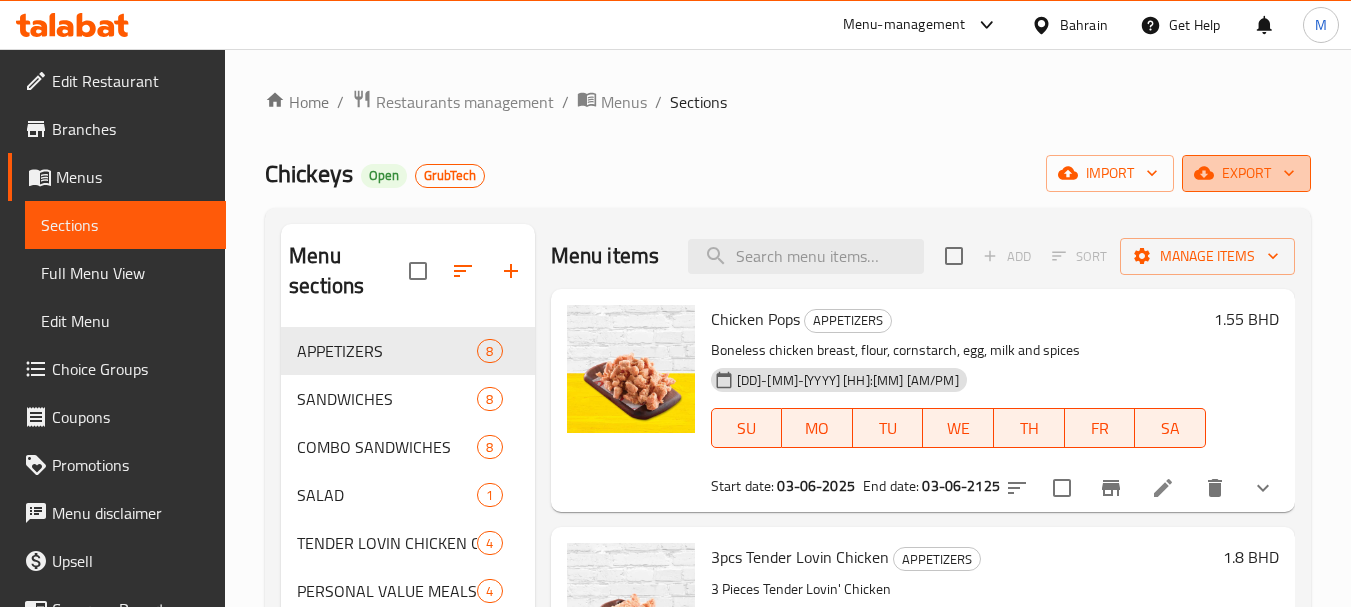 click on "export" at bounding box center [1246, 173] 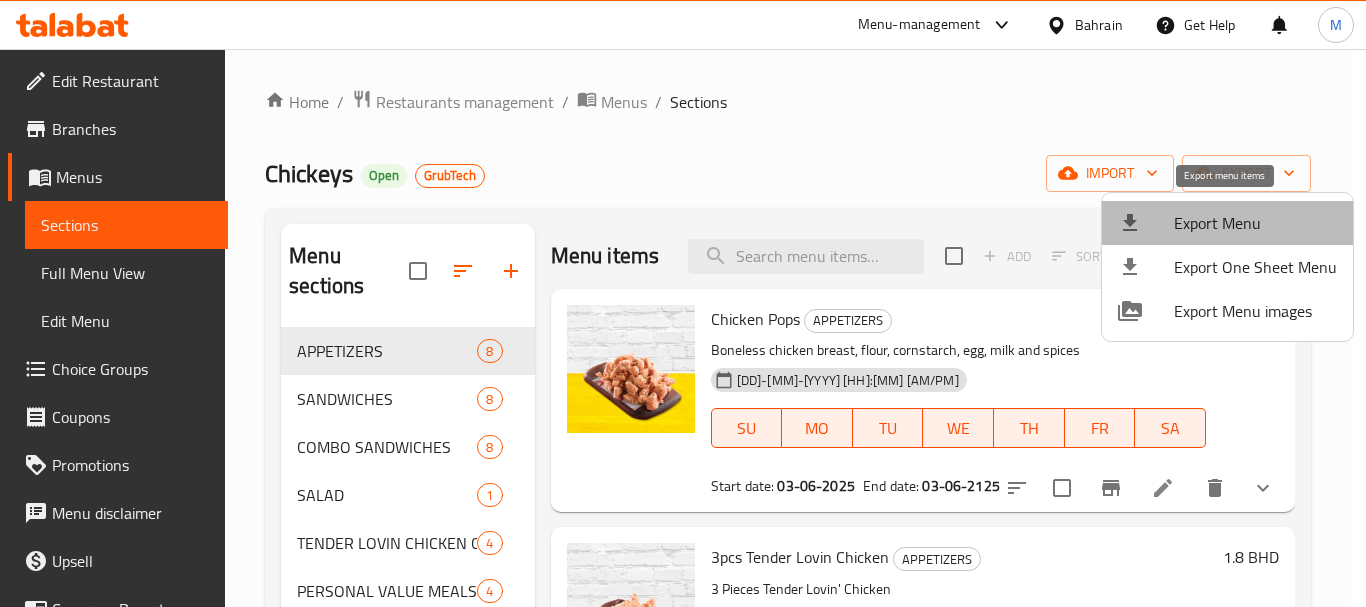click on "Export Menu" at bounding box center [1255, 223] 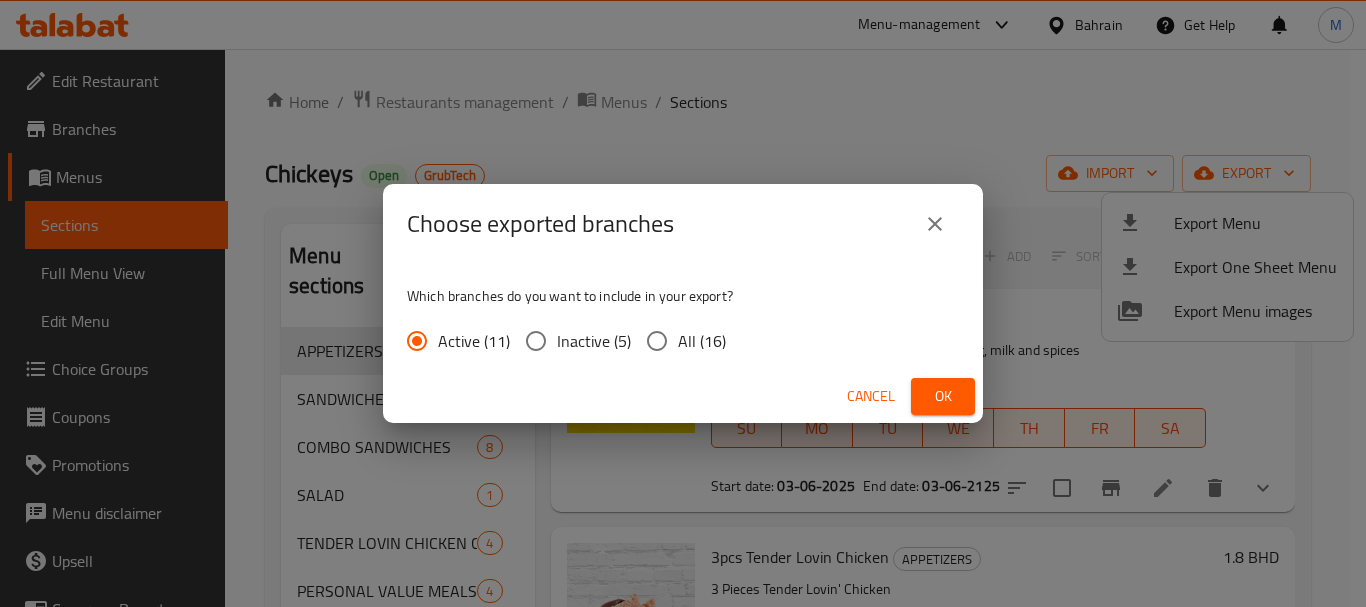 click on "All (16)" at bounding box center (657, 341) 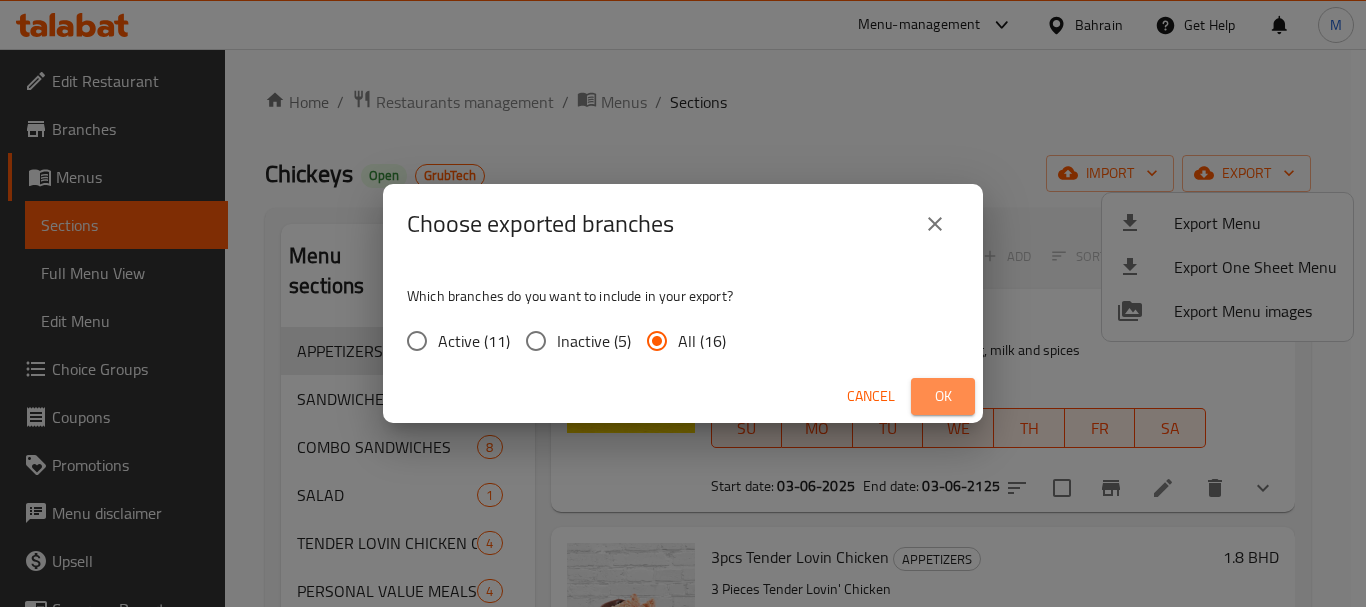 click on "Ok" at bounding box center [943, 396] 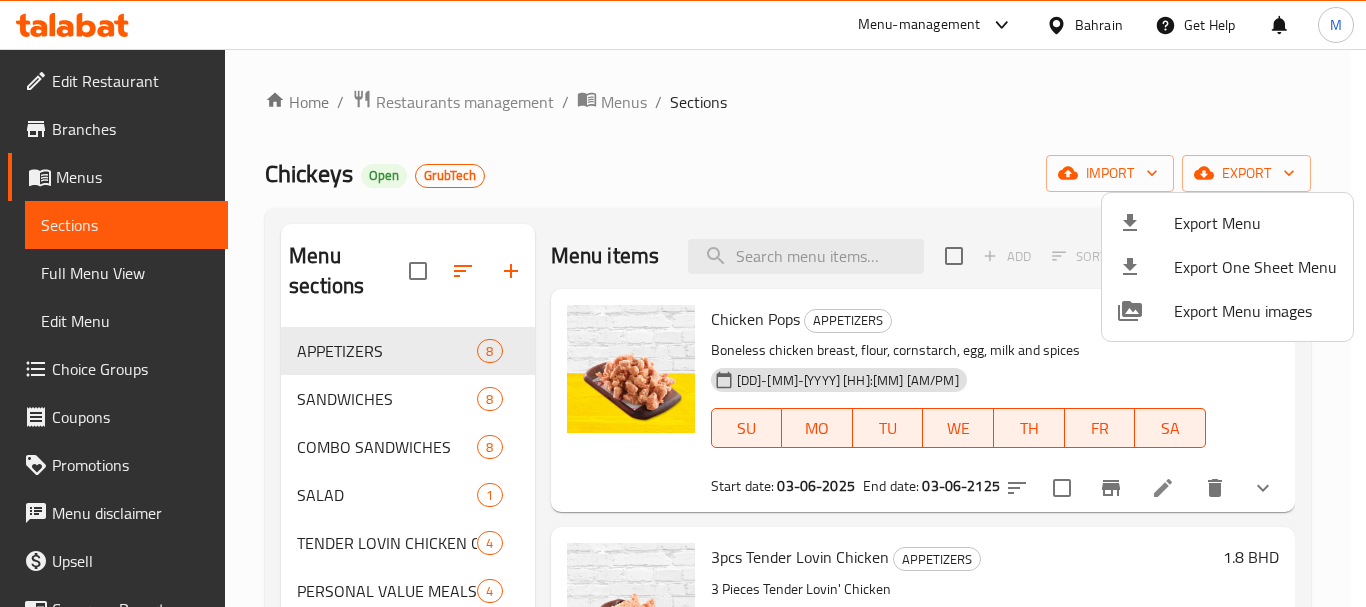click at bounding box center [683, 303] 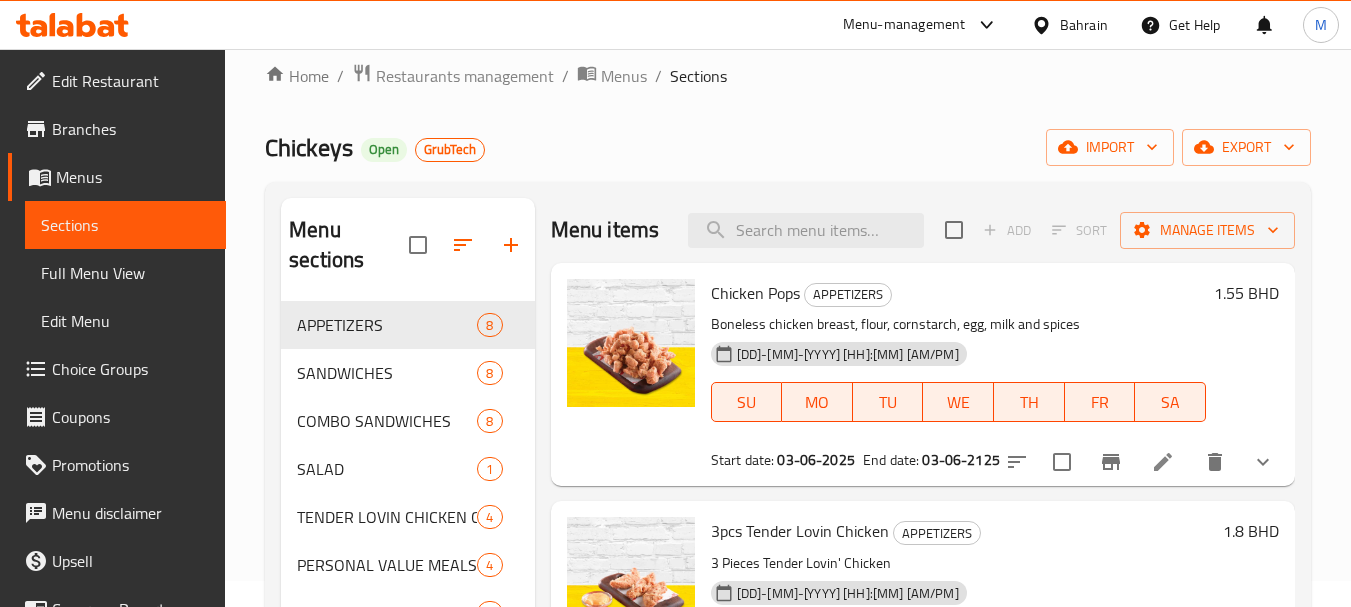 scroll, scrollTop: 0, scrollLeft: 0, axis: both 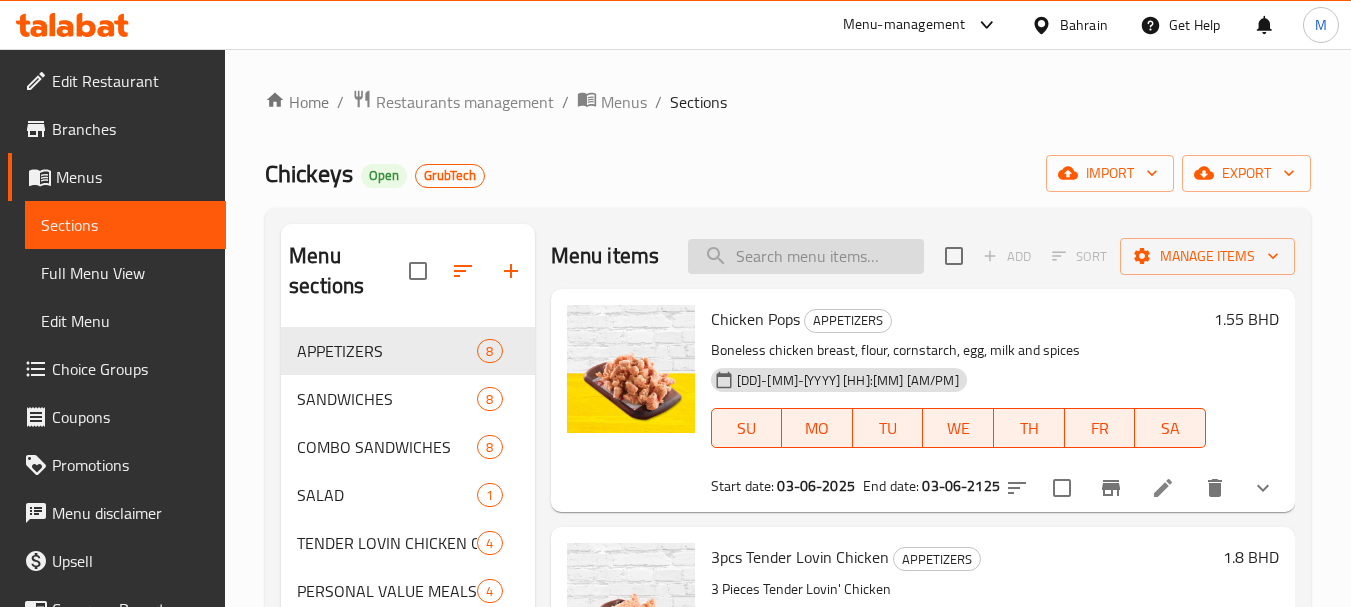 click at bounding box center (806, 256) 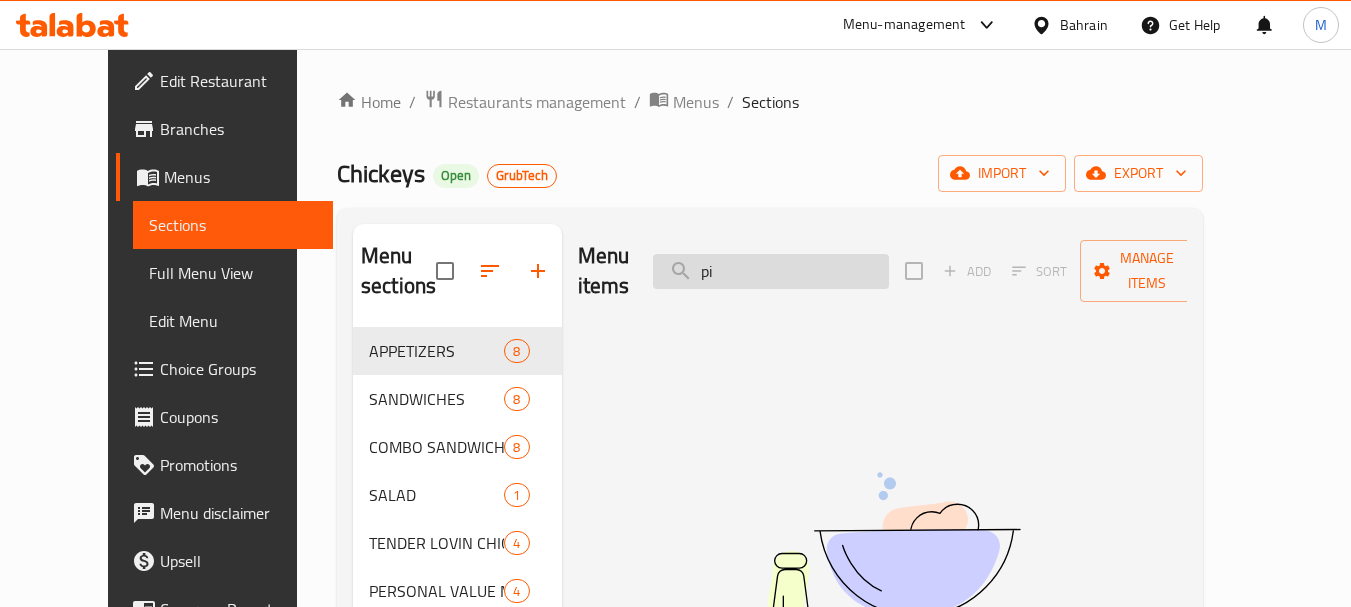 type on "p" 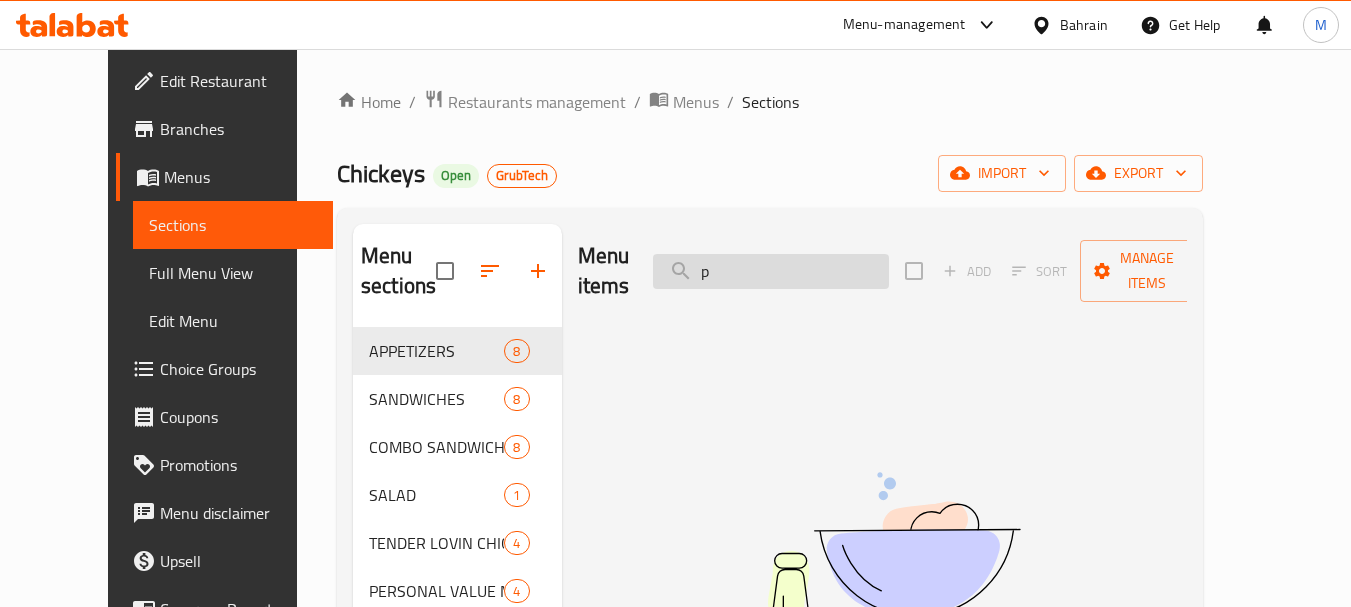 type 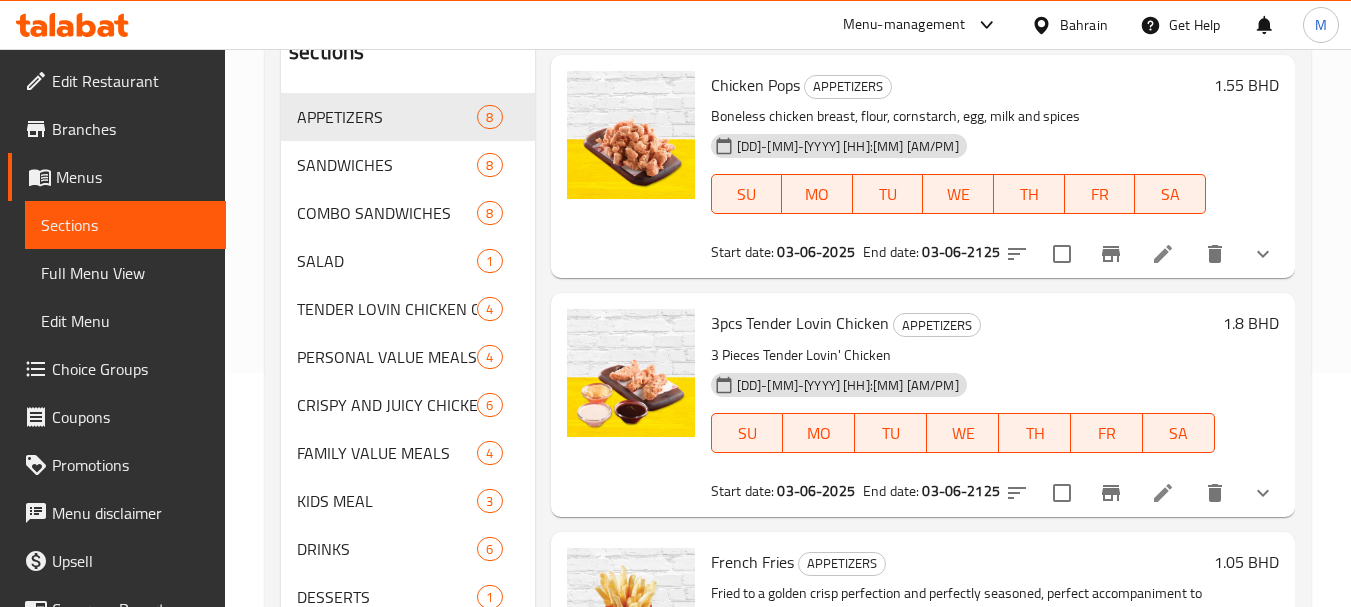 scroll, scrollTop: 300, scrollLeft: 0, axis: vertical 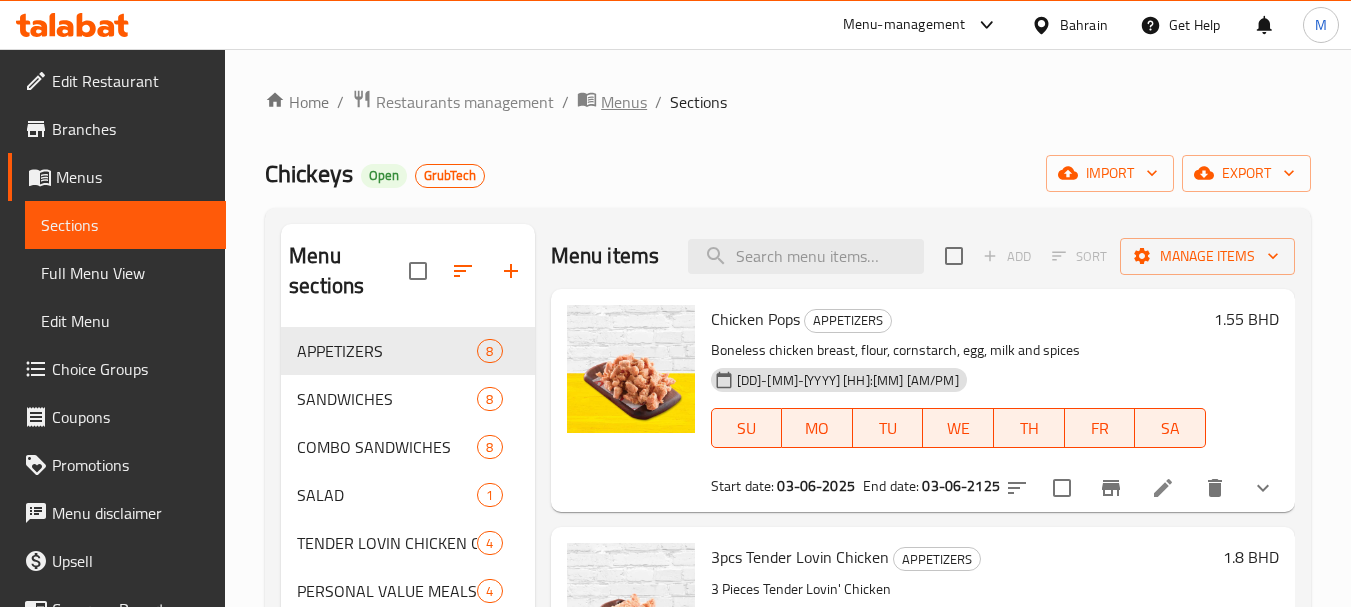 click on "Menus" at bounding box center [624, 102] 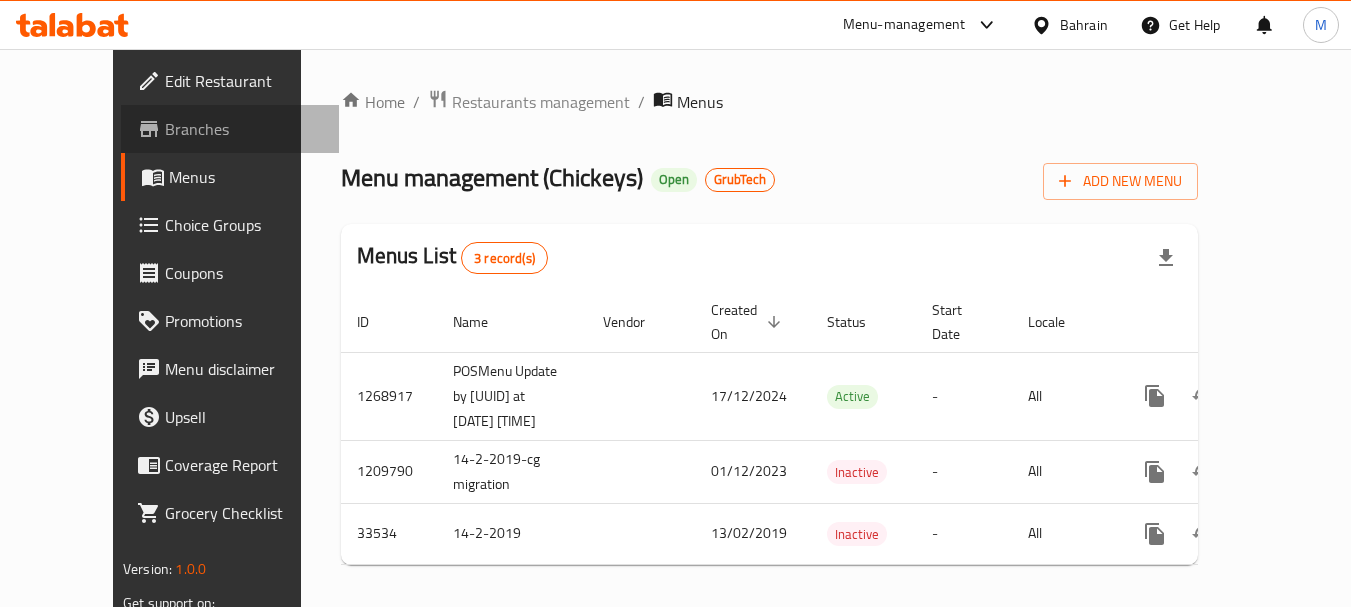 click on "Branches" at bounding box center (244, 129) 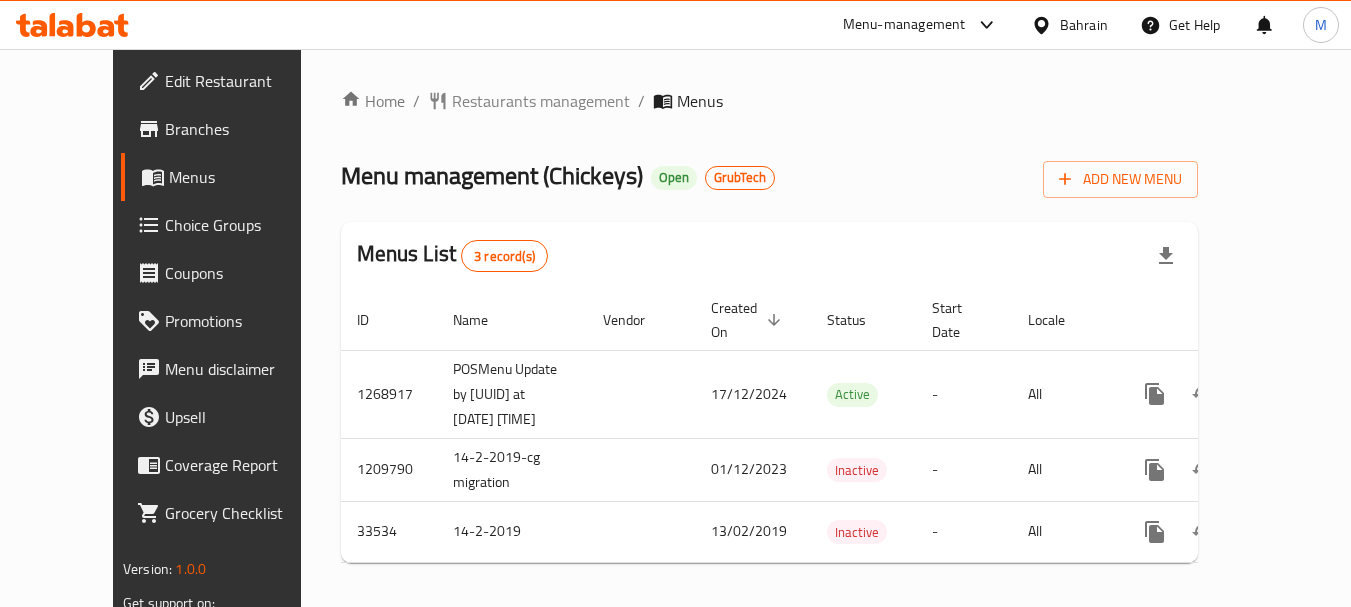 scroll, scrollTop: 0, scrollLeft: 0, axis: both 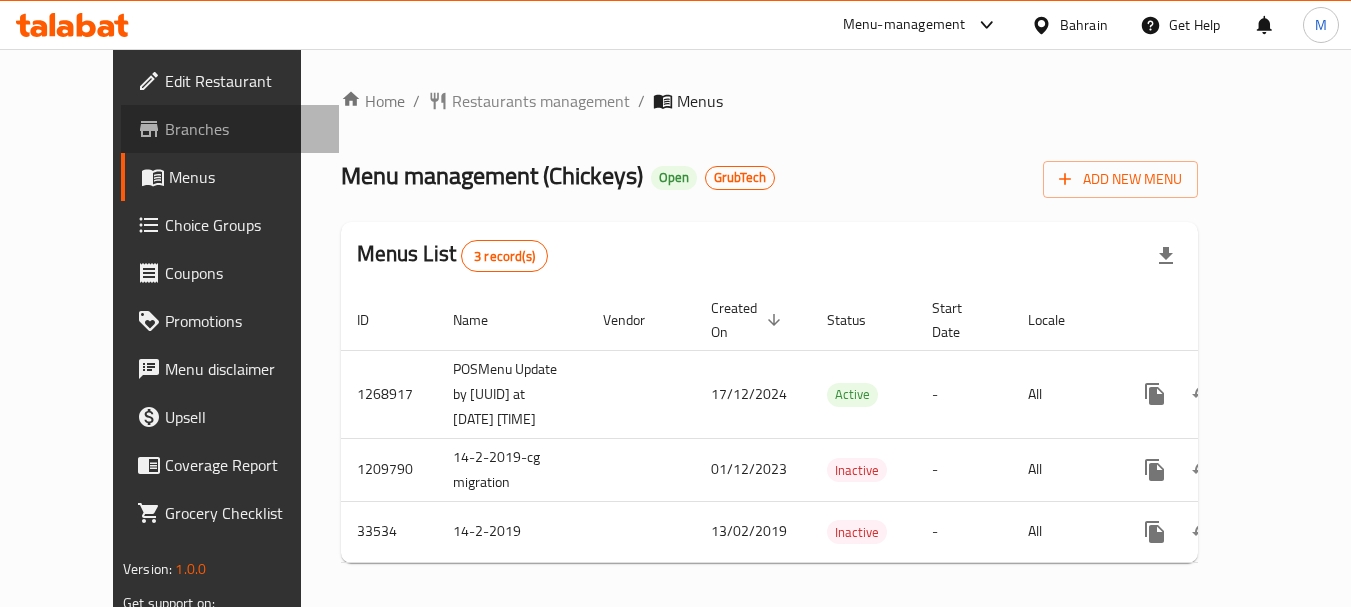 click on "Branches" at bounding box center (244, 129) 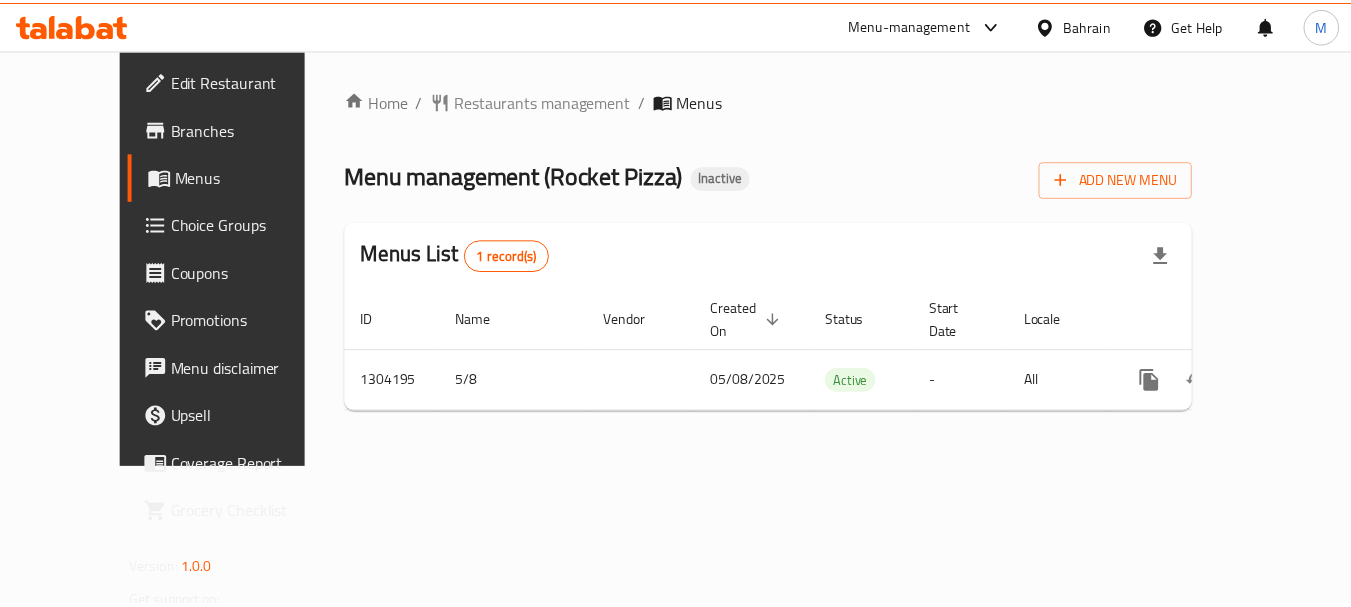 scroll, scrollTop: 0, scrollLeft: 0, axis: both 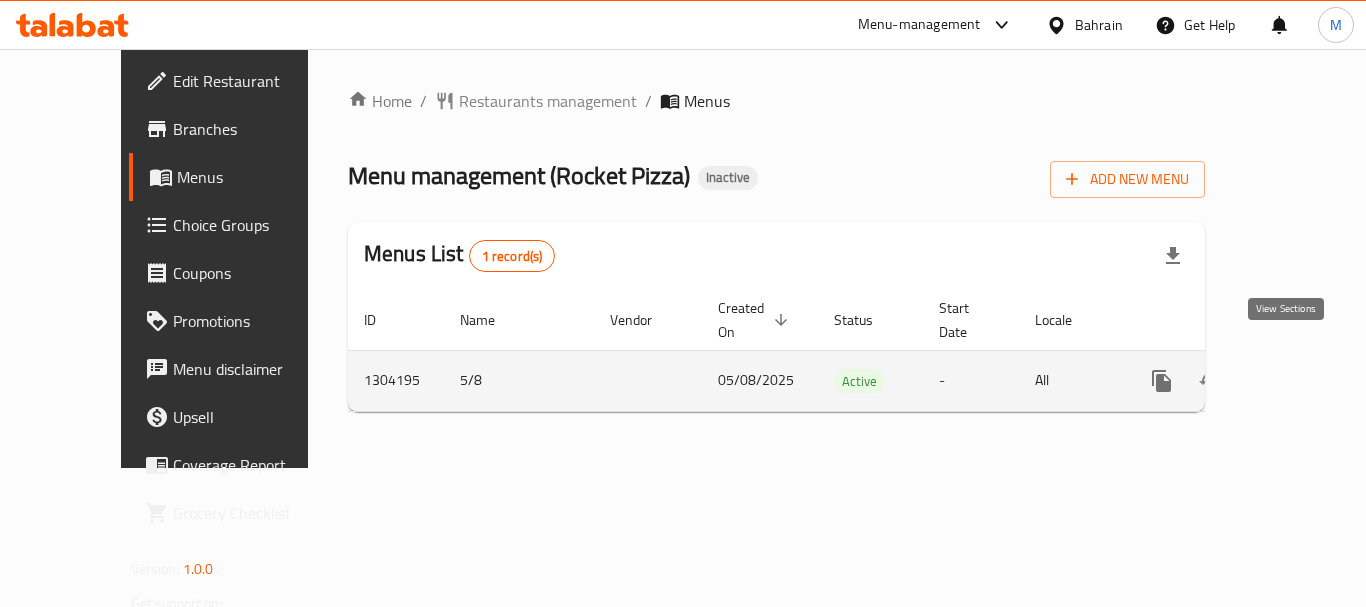 click 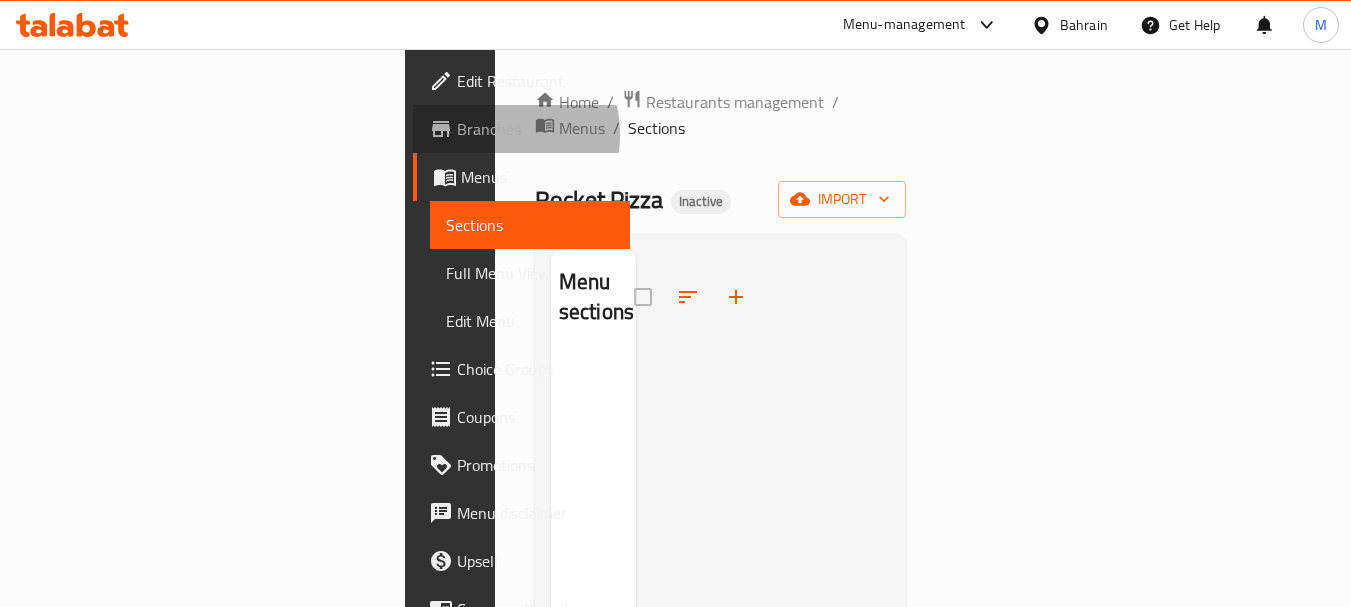 click on "Branches" at bounding box center (536, 129) 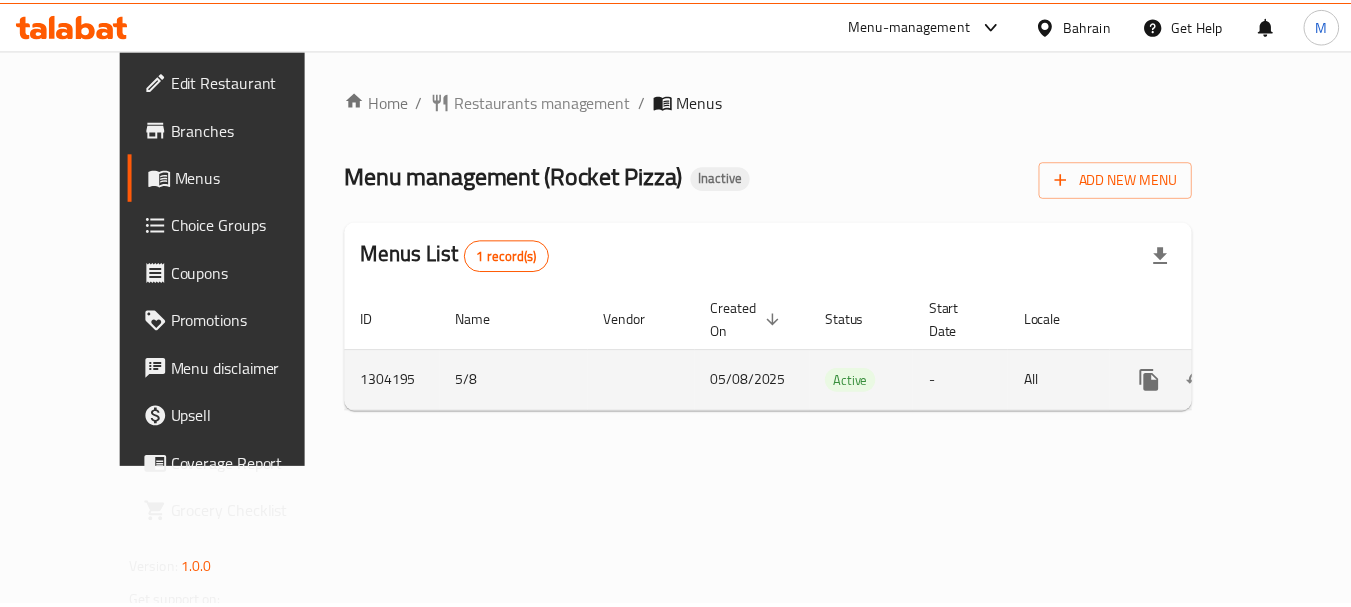 scroll, scrollTop: 0, scrollLeft: 0, axis: both 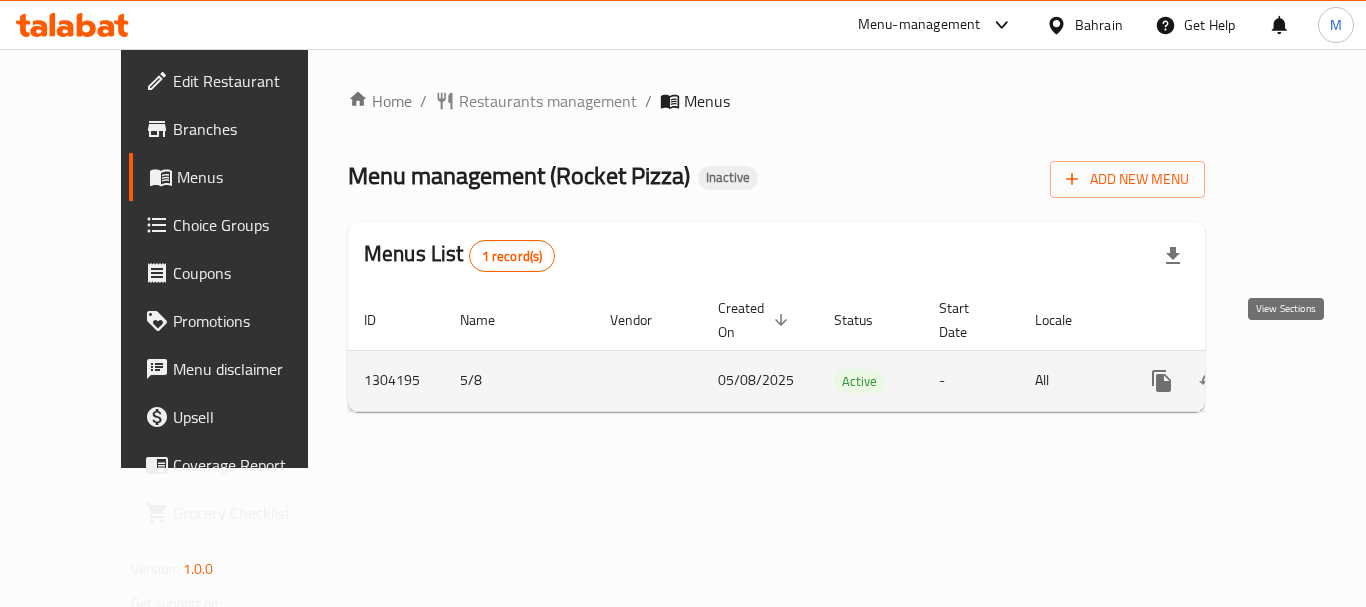 click at bounding box center (1306, 381) 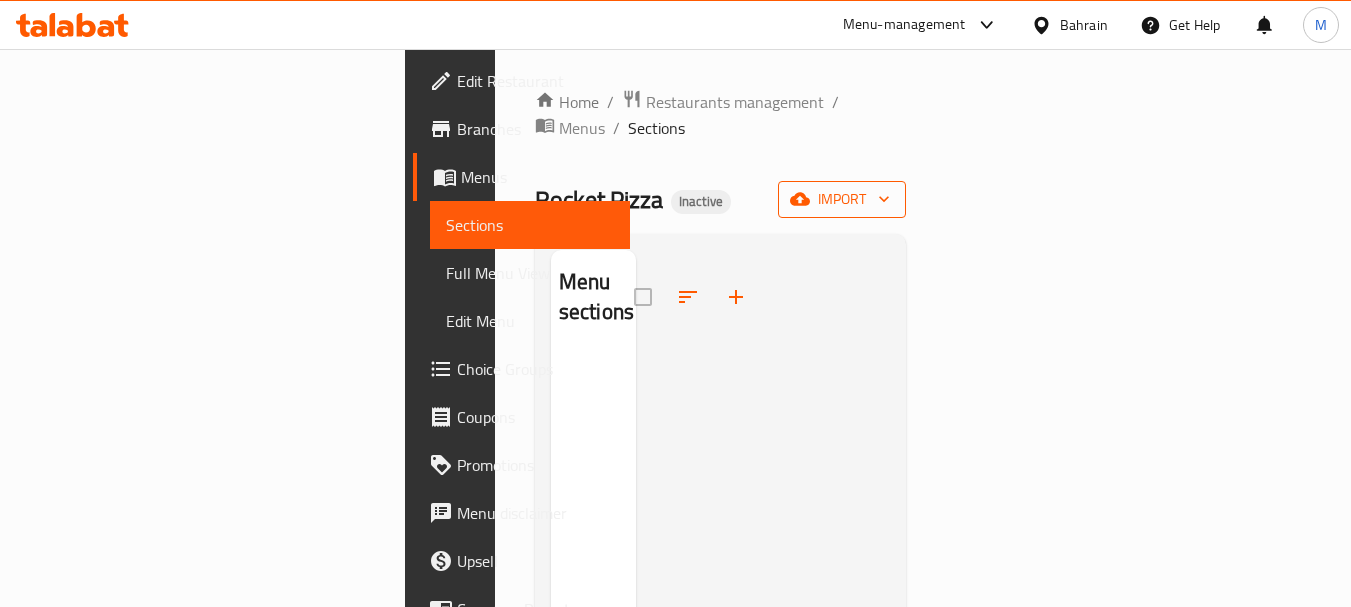 click on "import" at bounding box center [842, 199] 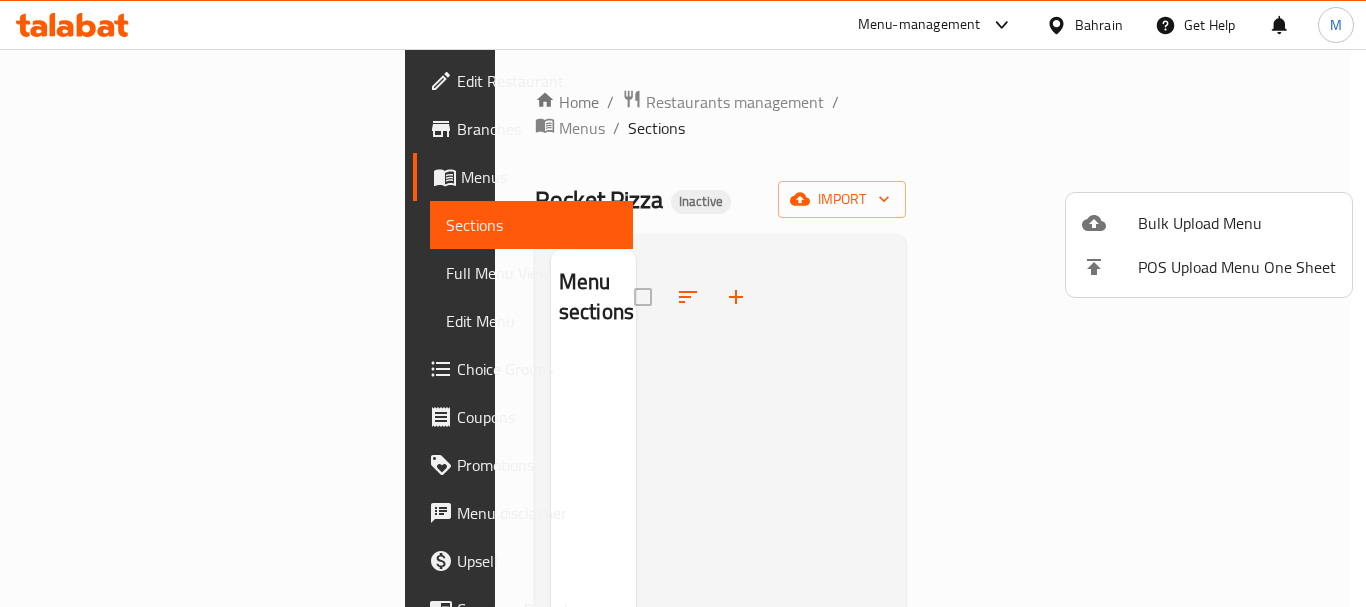 click on "Bulk Upload Menu" at bounding box center (1209, 223) 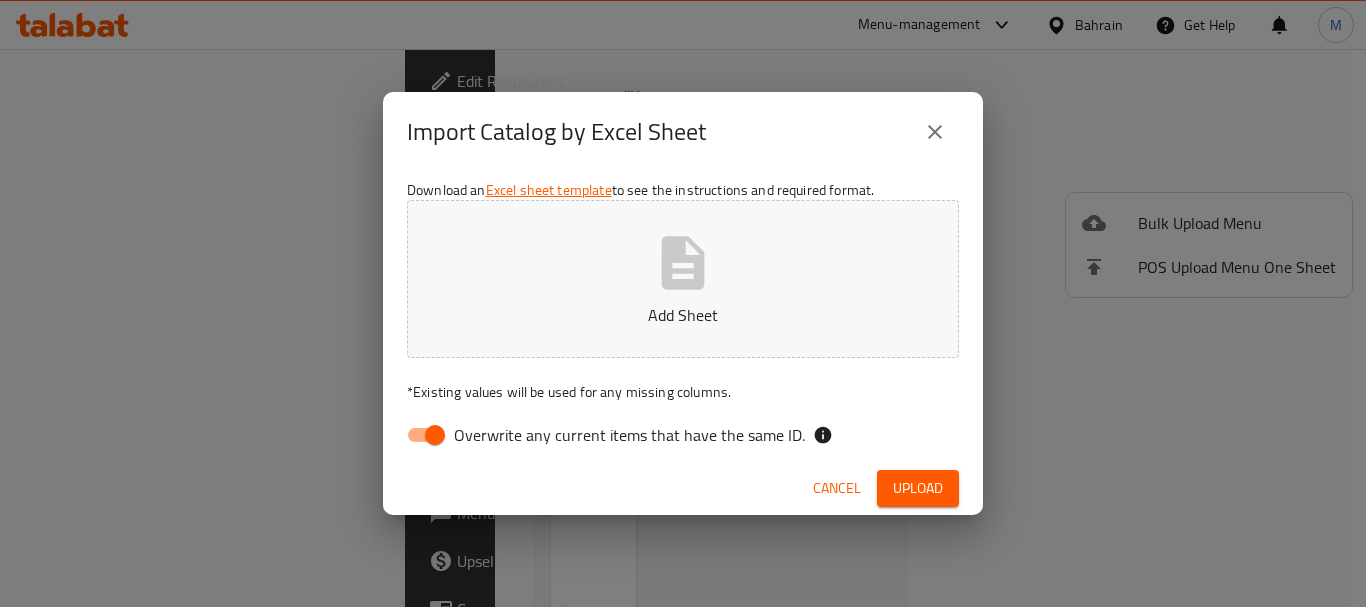 click on "Download an  Excel sheet template  to see the instructions and required format. Add Sheet * Existing values will be used for any missing columns. Overwrite any current items that have the same ID." at bounding box center [683, 317] 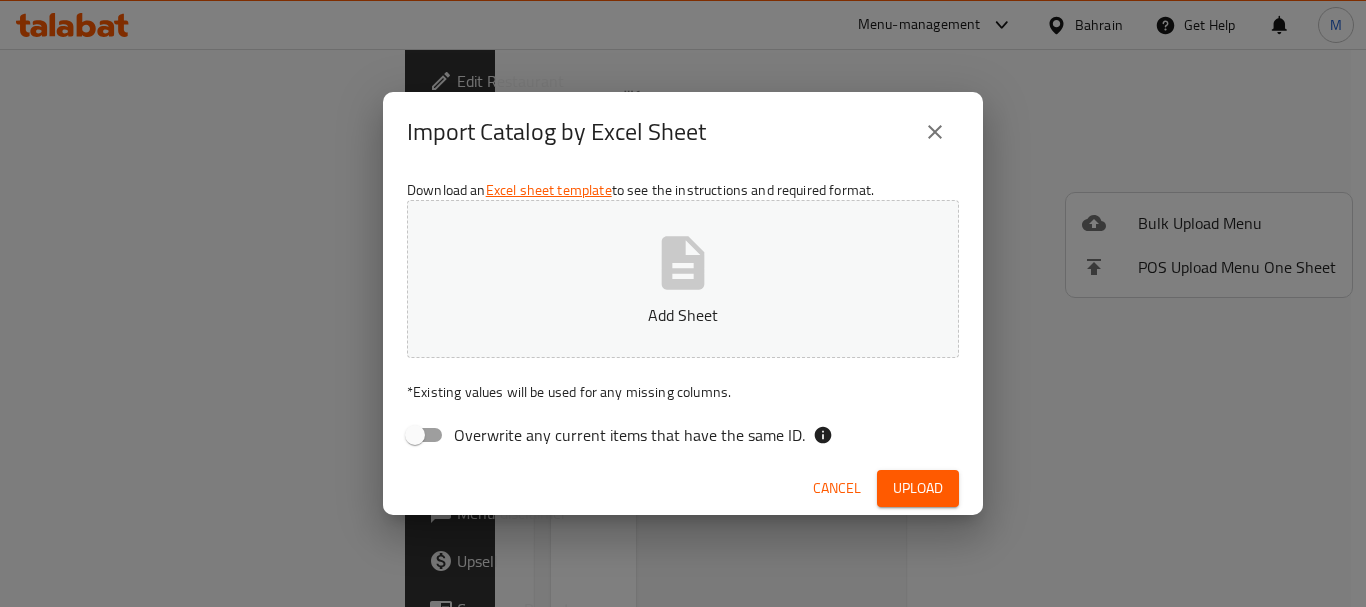 click on "Add Sheet" at bounding box center [683, 315] 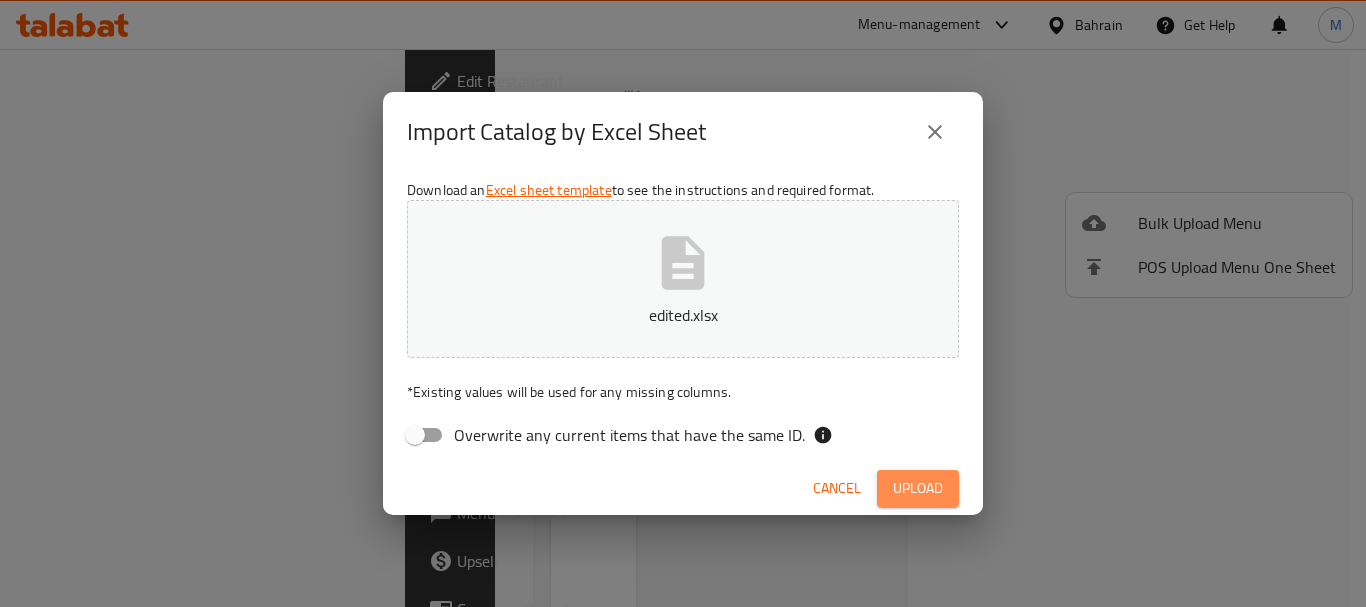 click on "Upload" at bounding box center (918, 488) 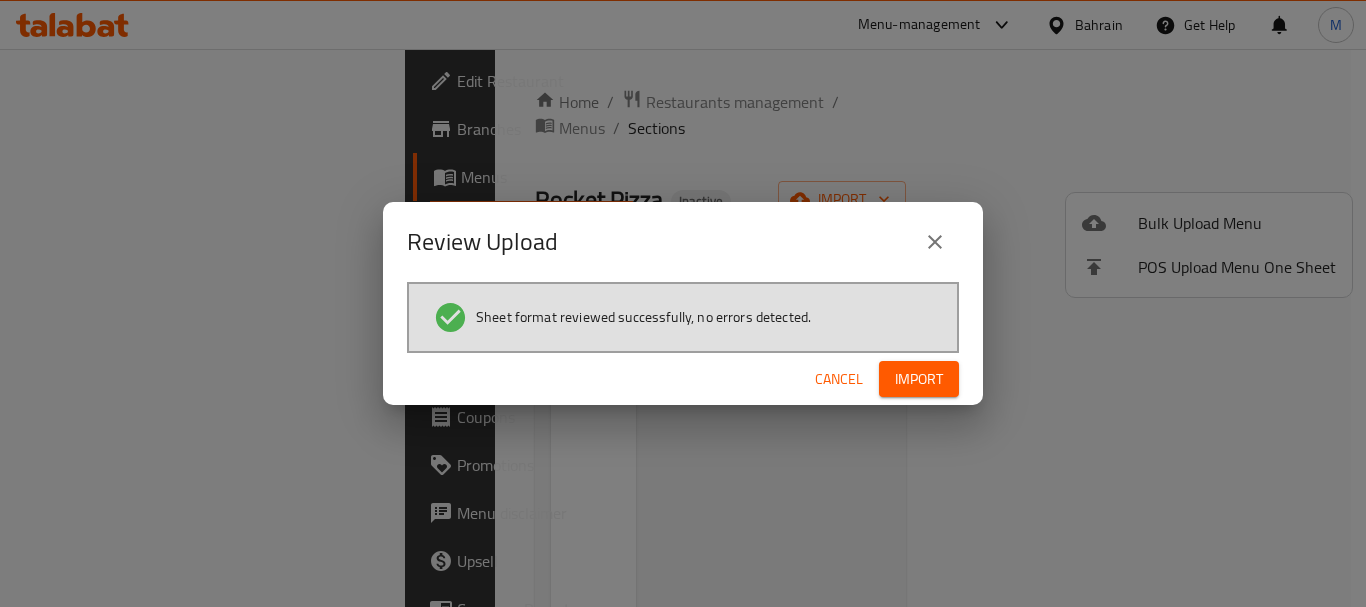 click on "Import" at bounding box center (919, 379) 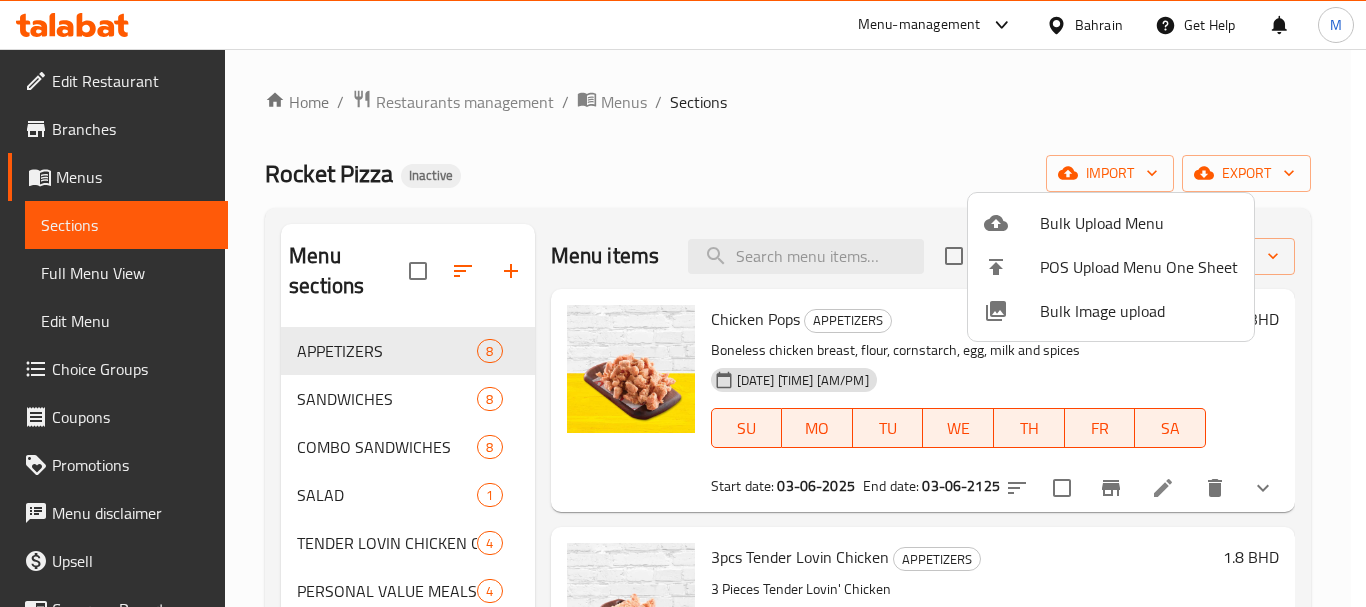 click at bounding box center (683, 303) 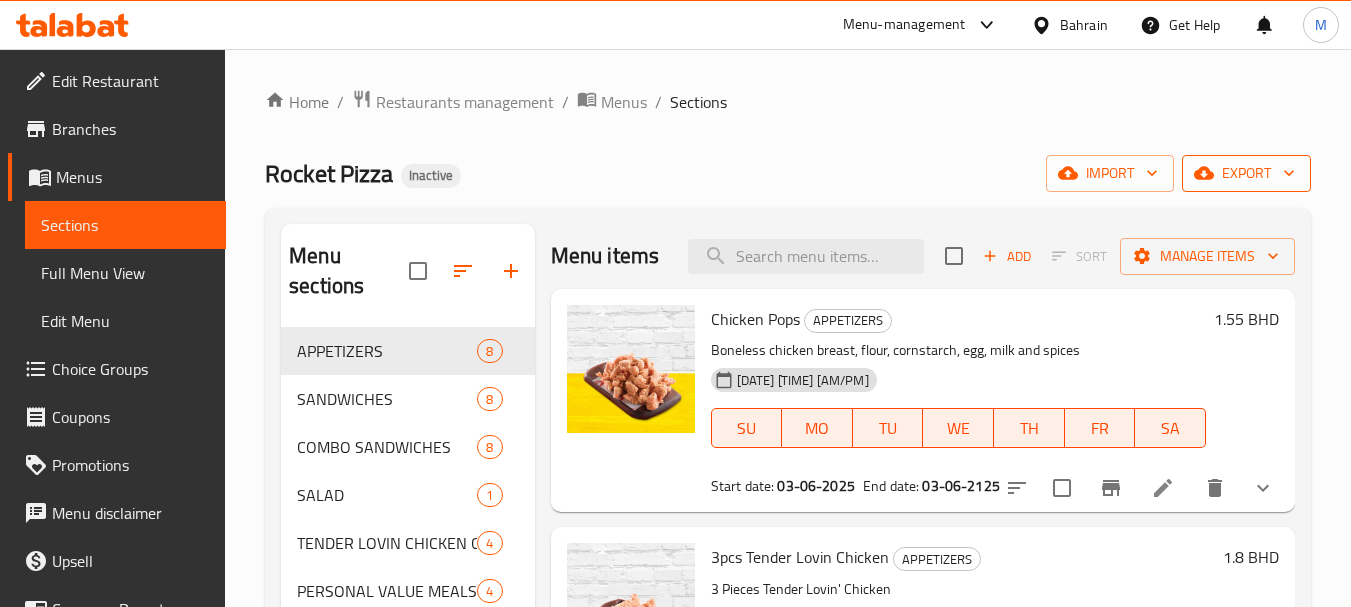 click on "export" at bounding box center (1246, 173) 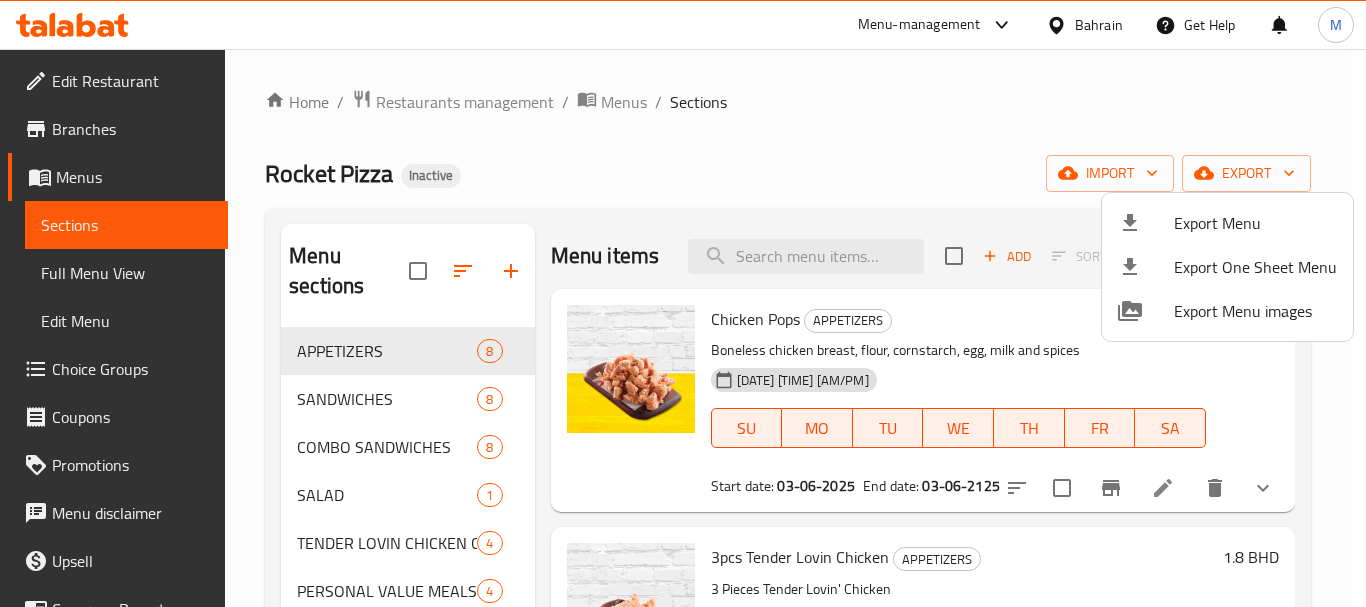 click on "Export Menu" at bounding box center [1255, 223] 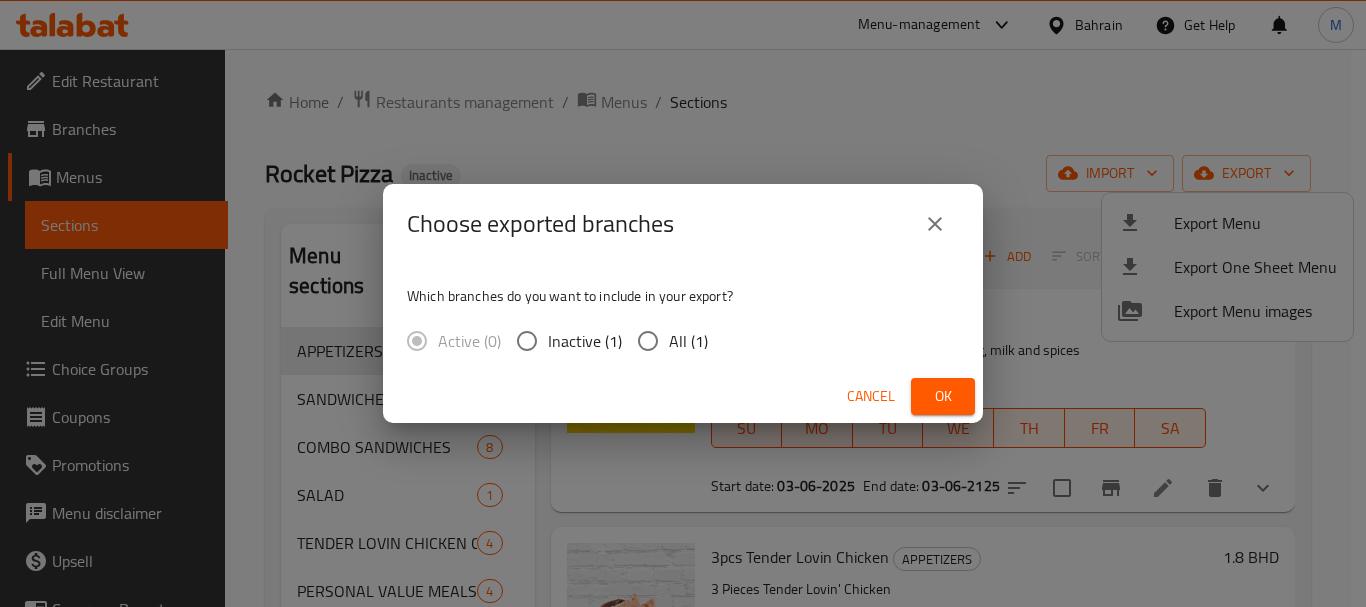 click on "All (1)" at bounding box center (648, 341) 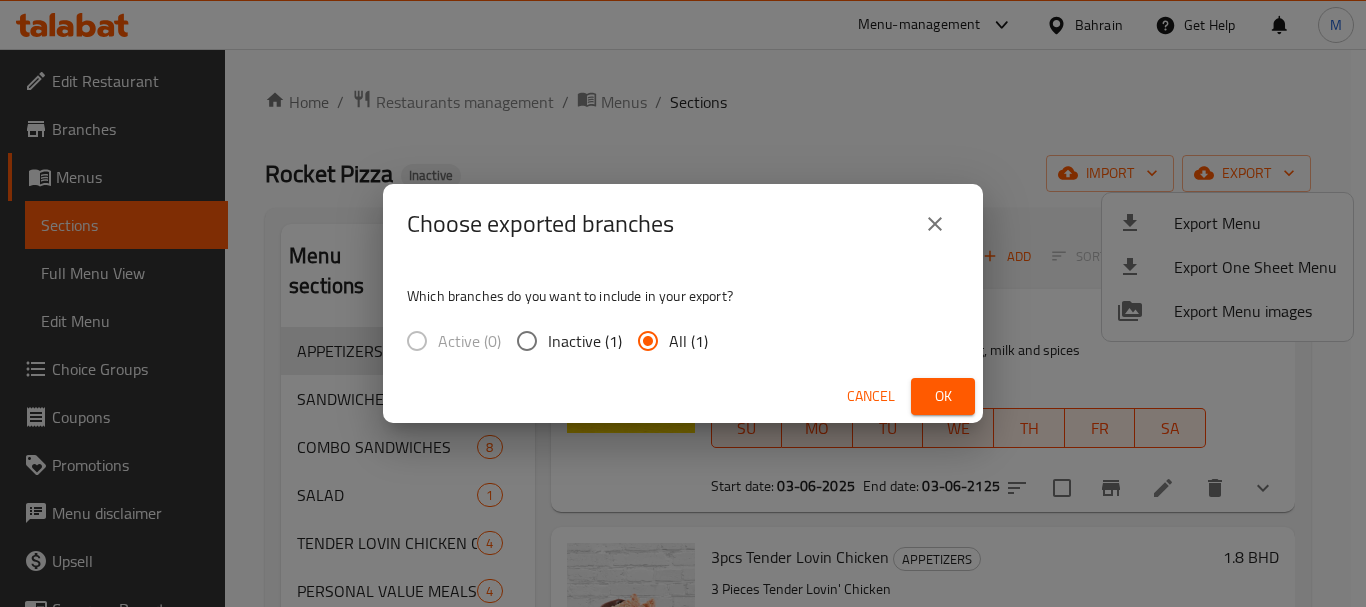 click on "Ok" at bounding box center (943, 396) 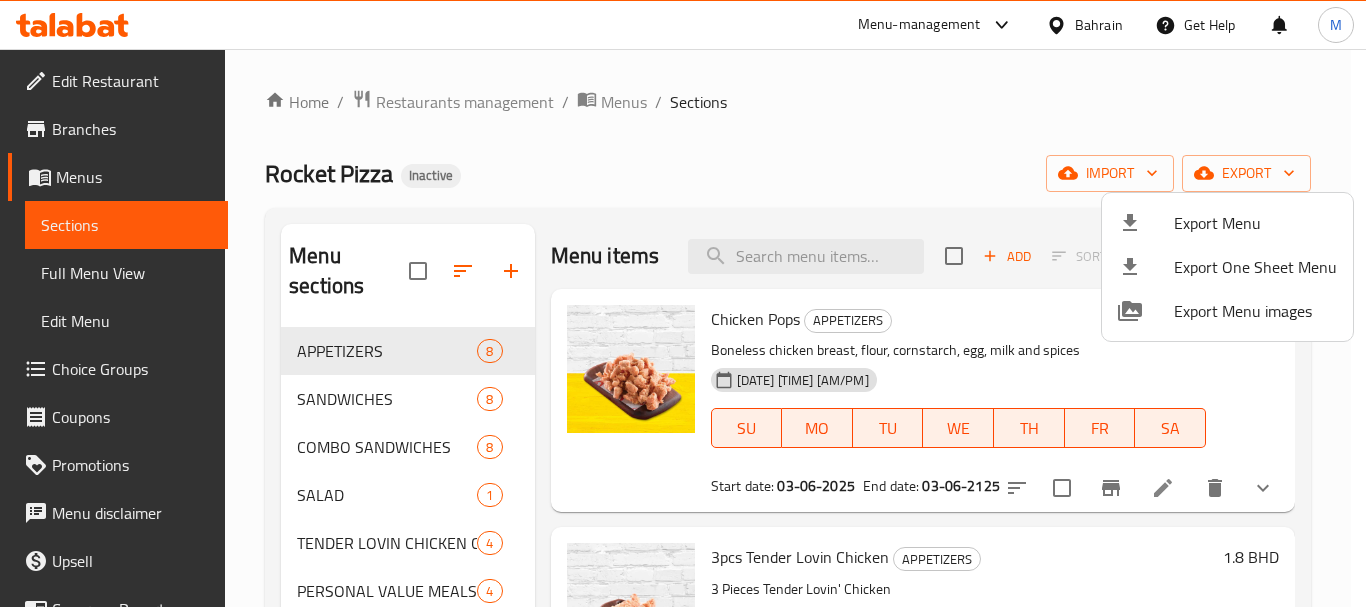 click at bounding box center (683, 303) 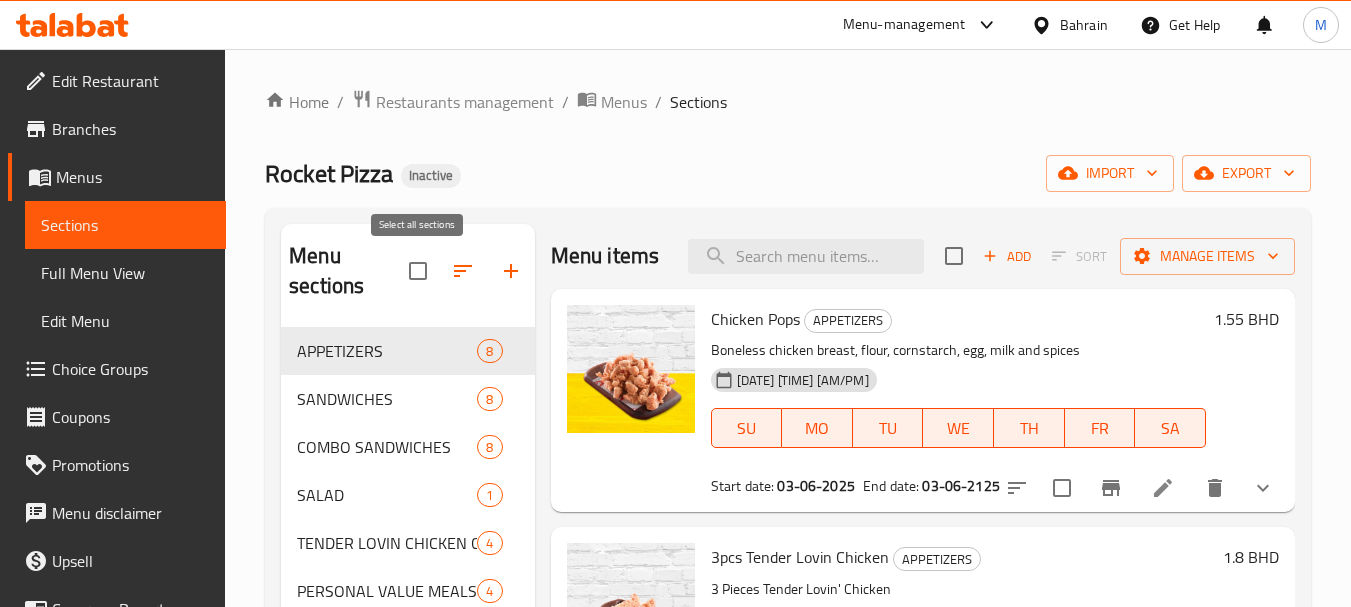 click at bounding box center (418, 271) 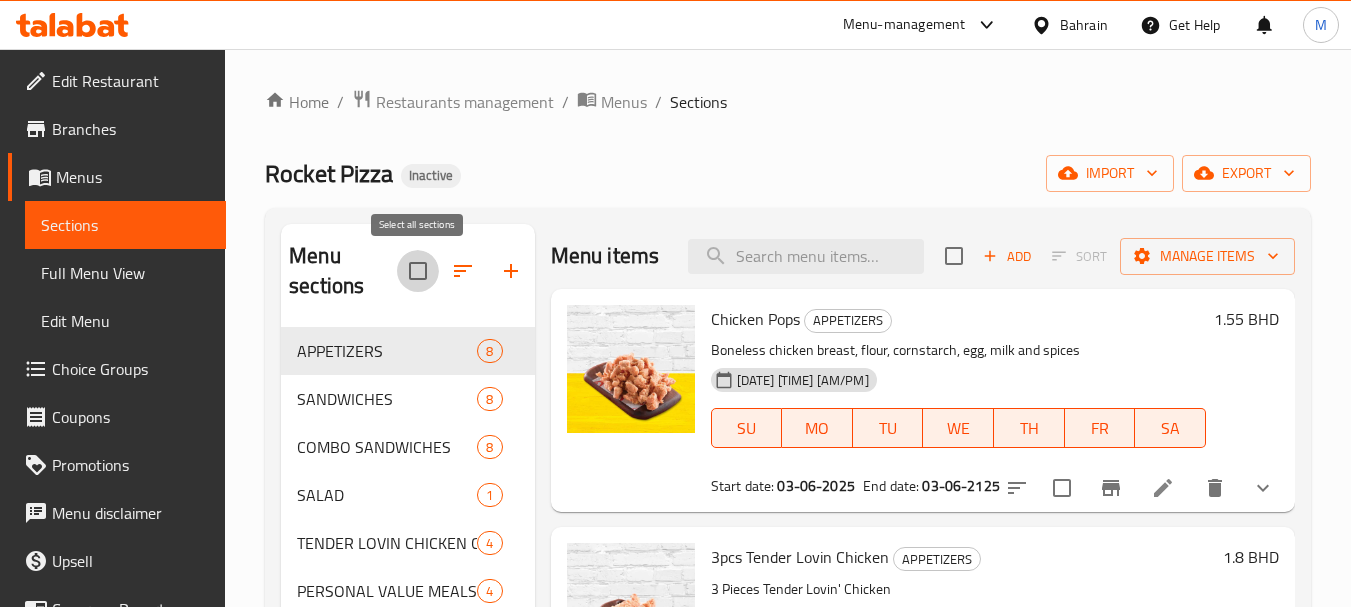 click at bounding box center (418, 271) 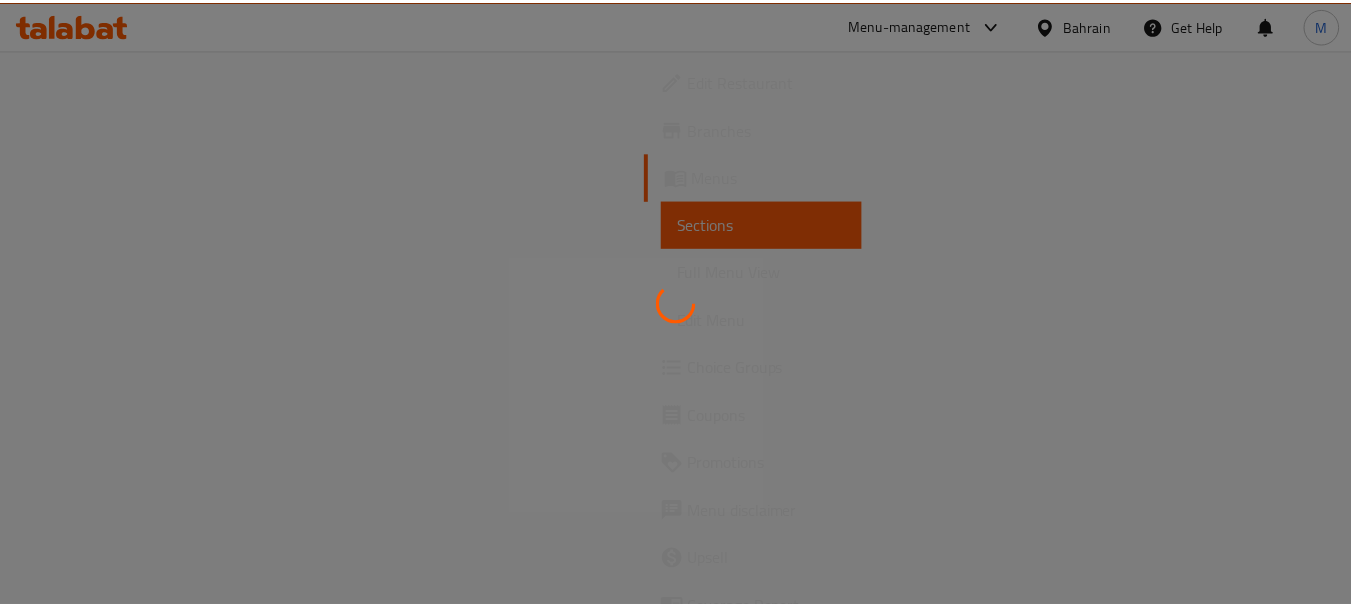 scroll, scrollTop: 0, scrollLeft: 0, axis: both 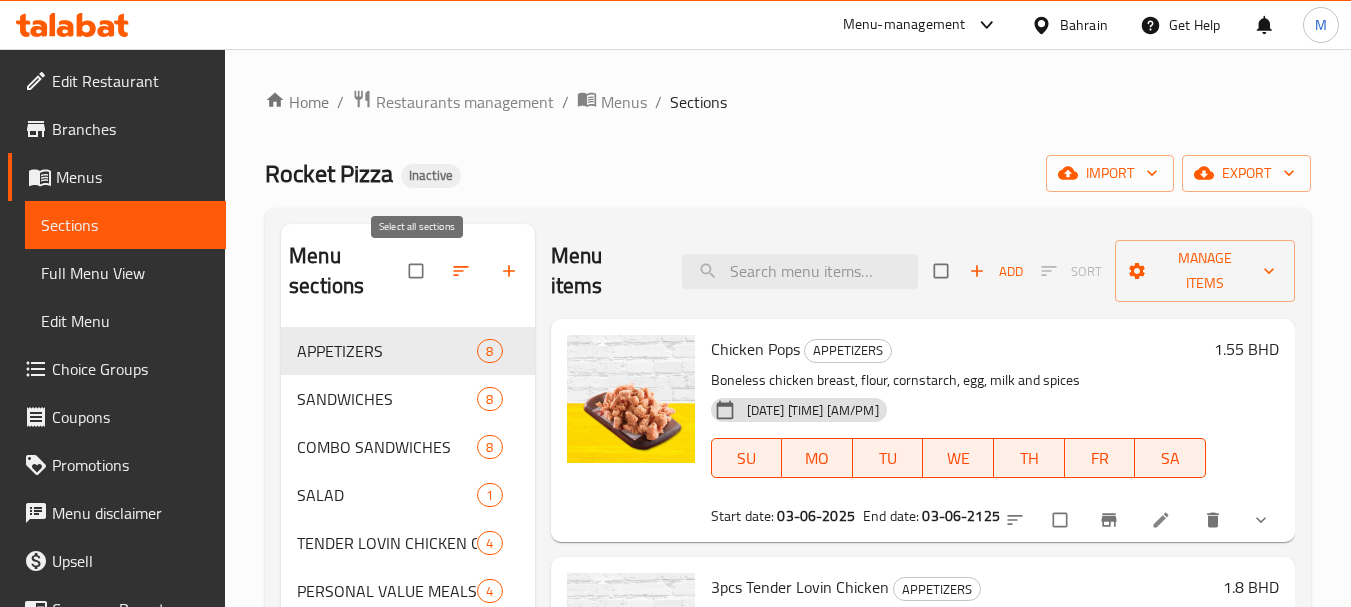 click at bounding box center (418, 271) 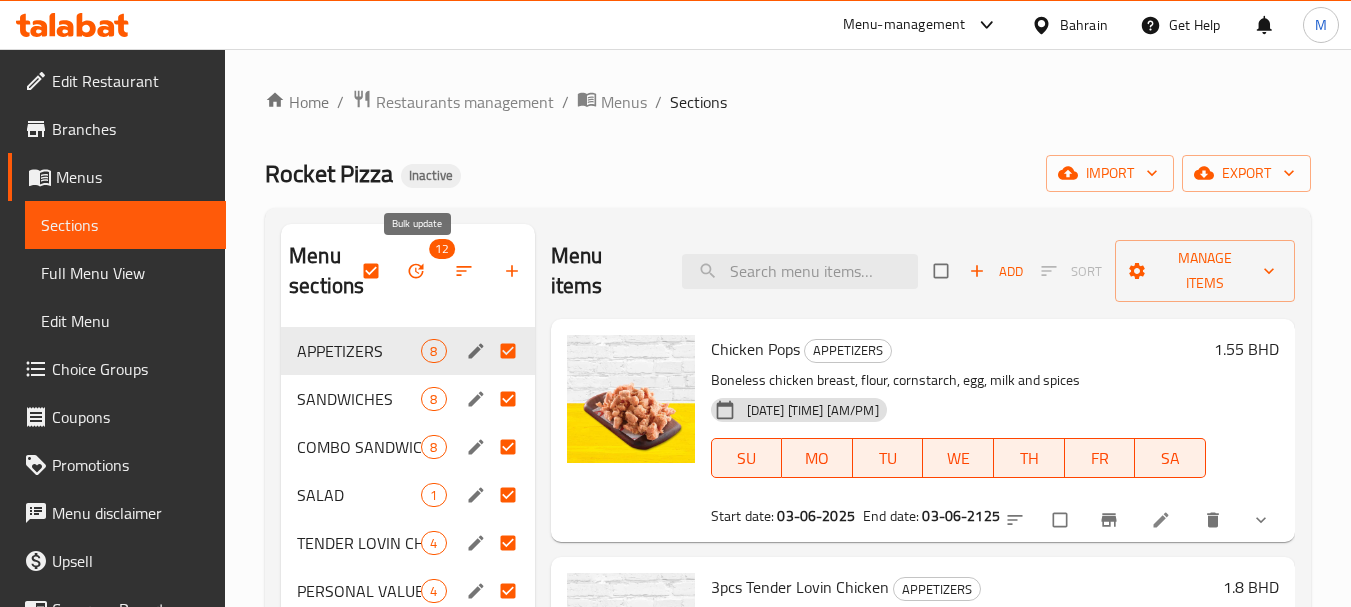 click 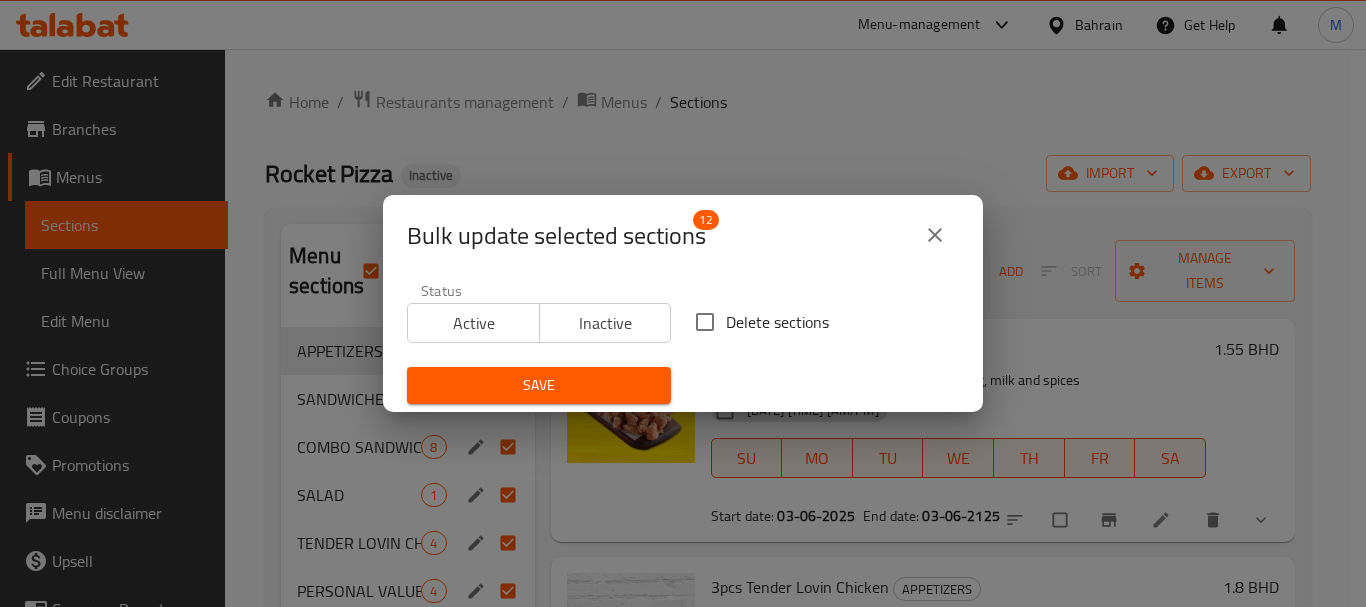 click on "Delete sections" at bounding box center (777, 322) 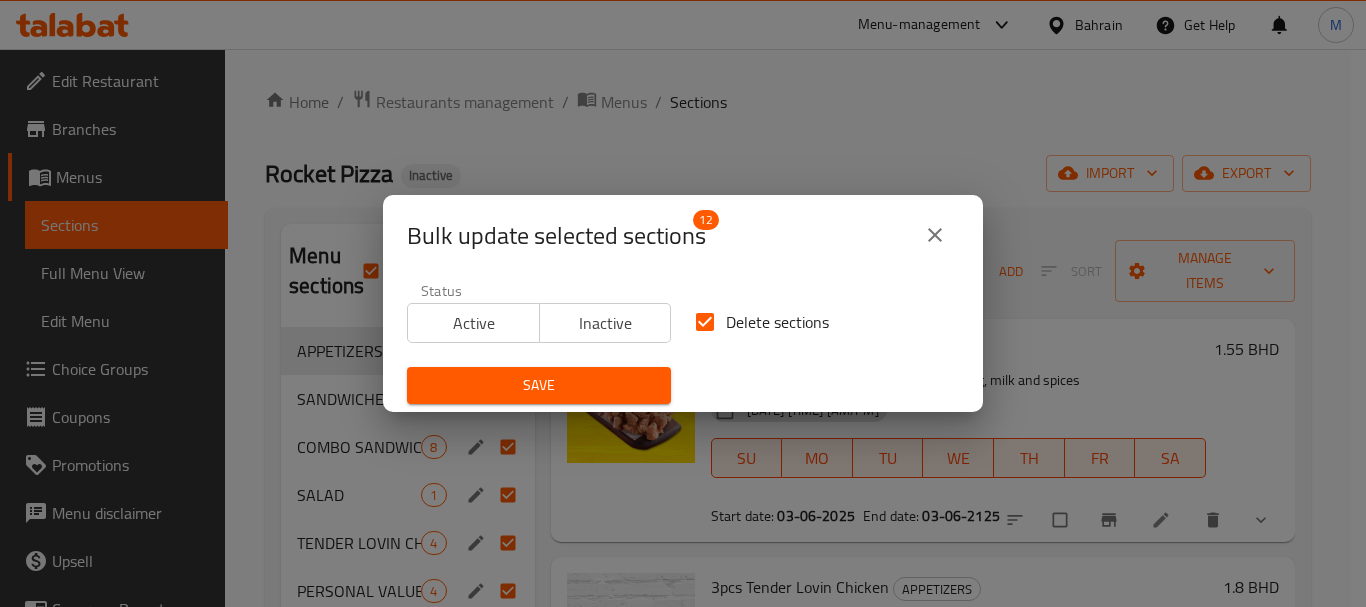 click on "Save" at bounding box center [539, 385] 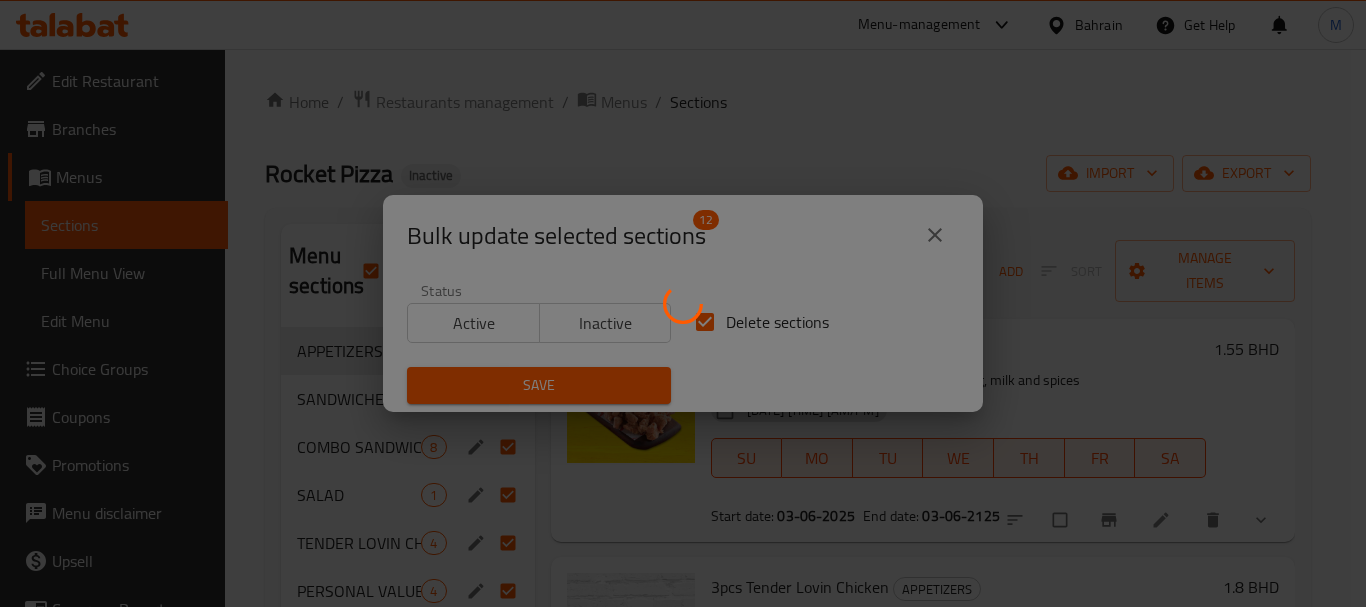checkbox on "false" 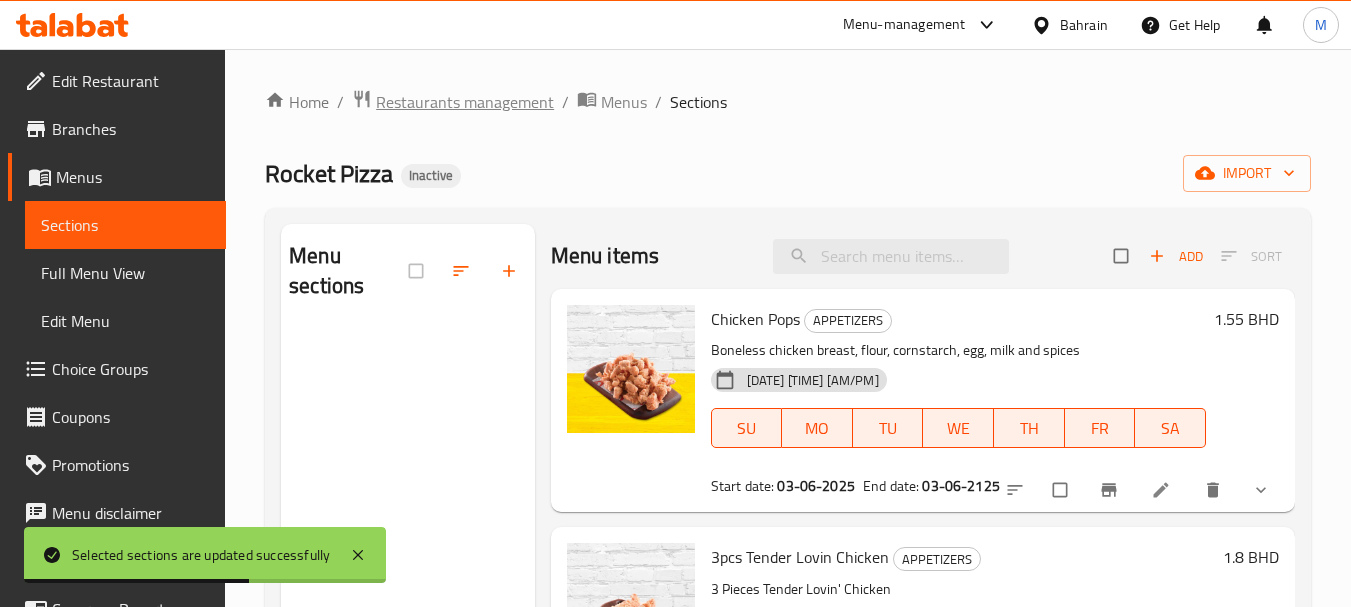 click on "Restaurants management" at bounding box center (465, 102) 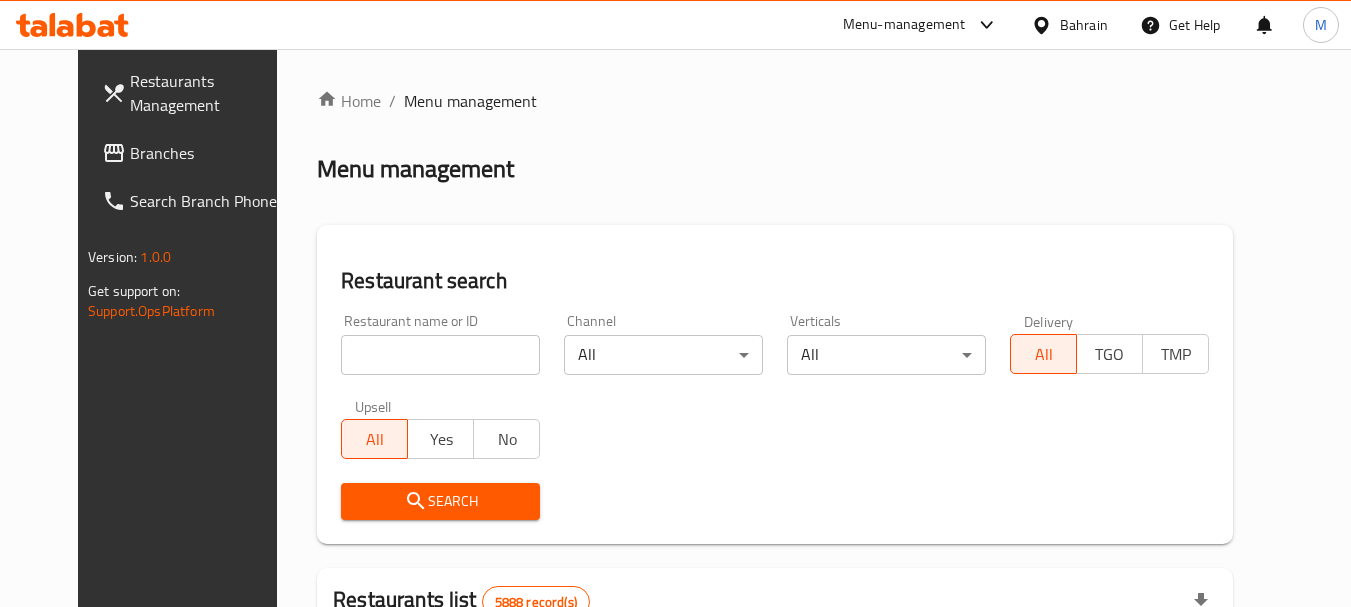 click on "Bahrain" at bounding box center [1084, 25] 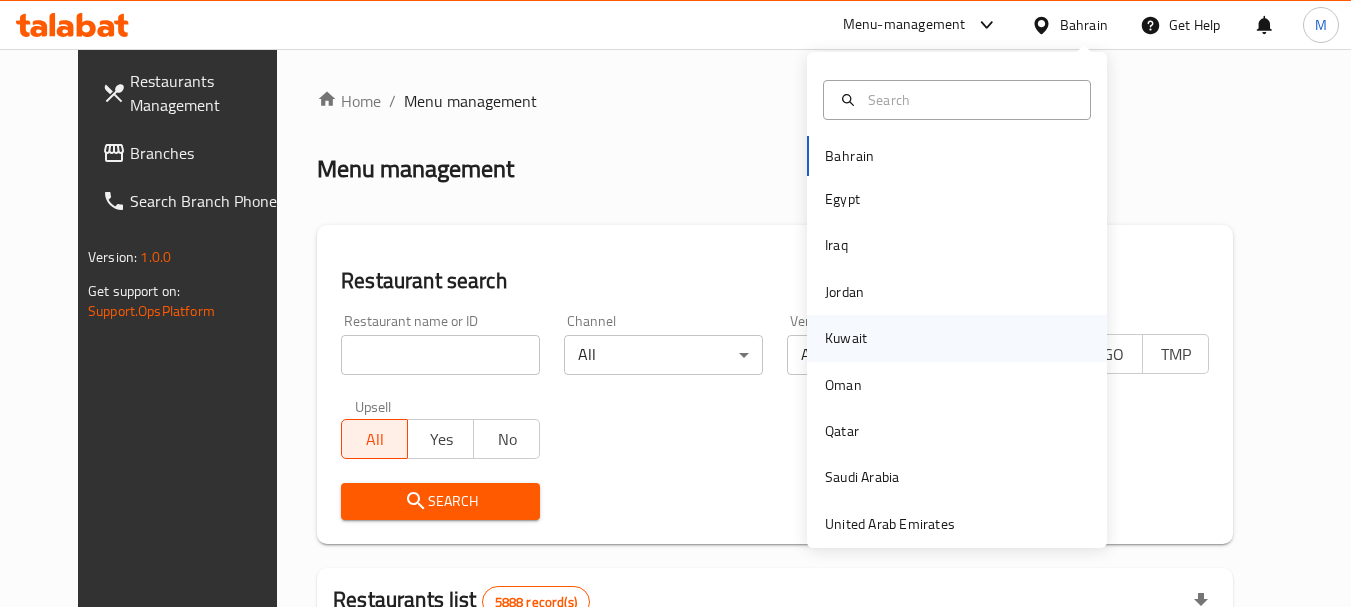 click on "Kuwait" at bounding box center [846, 338] 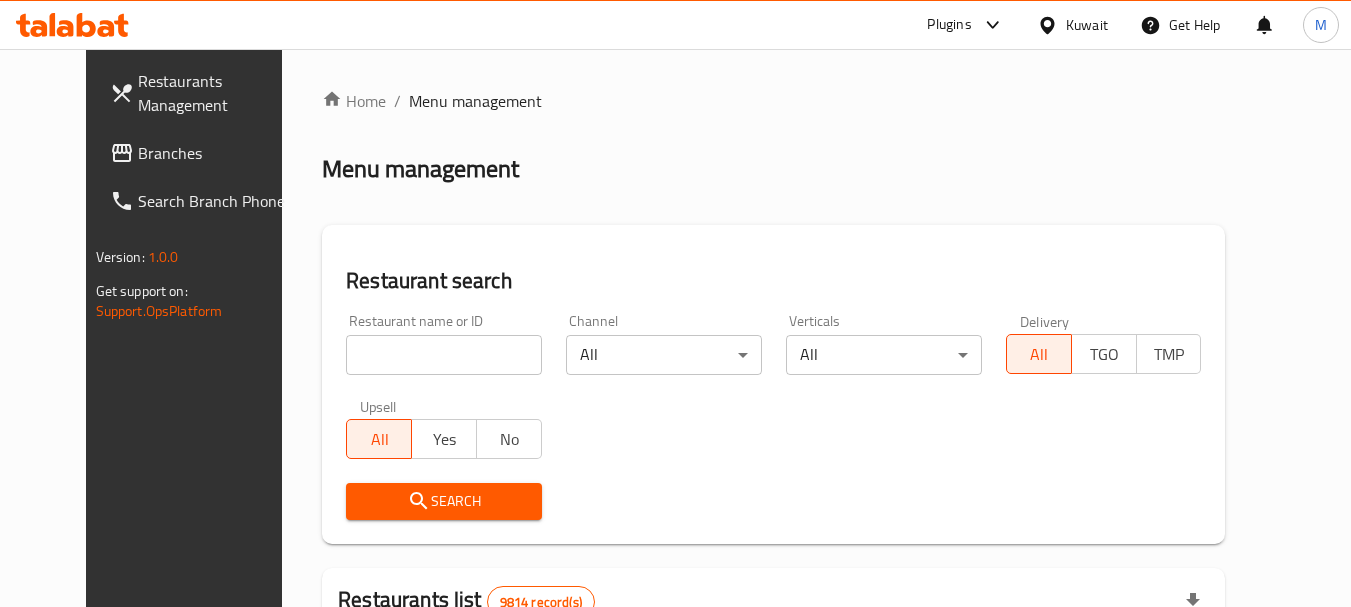 click at bounding box center [675, 303] 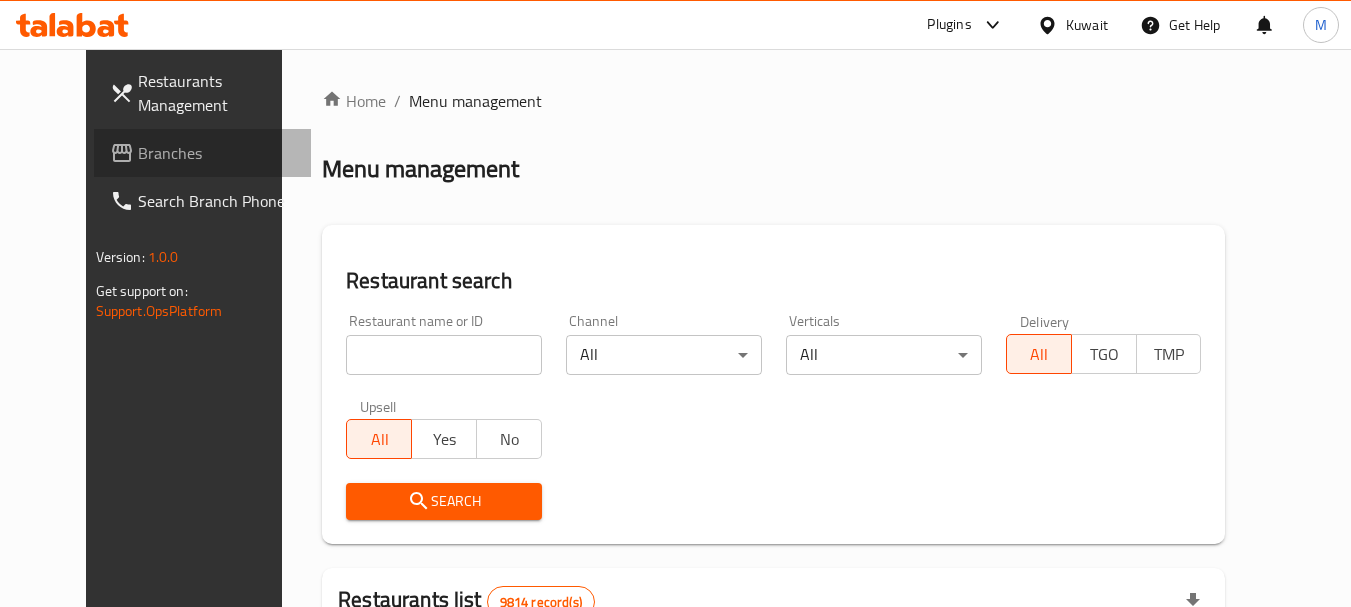 click on "Branches" at bounding box center (217, 153) 